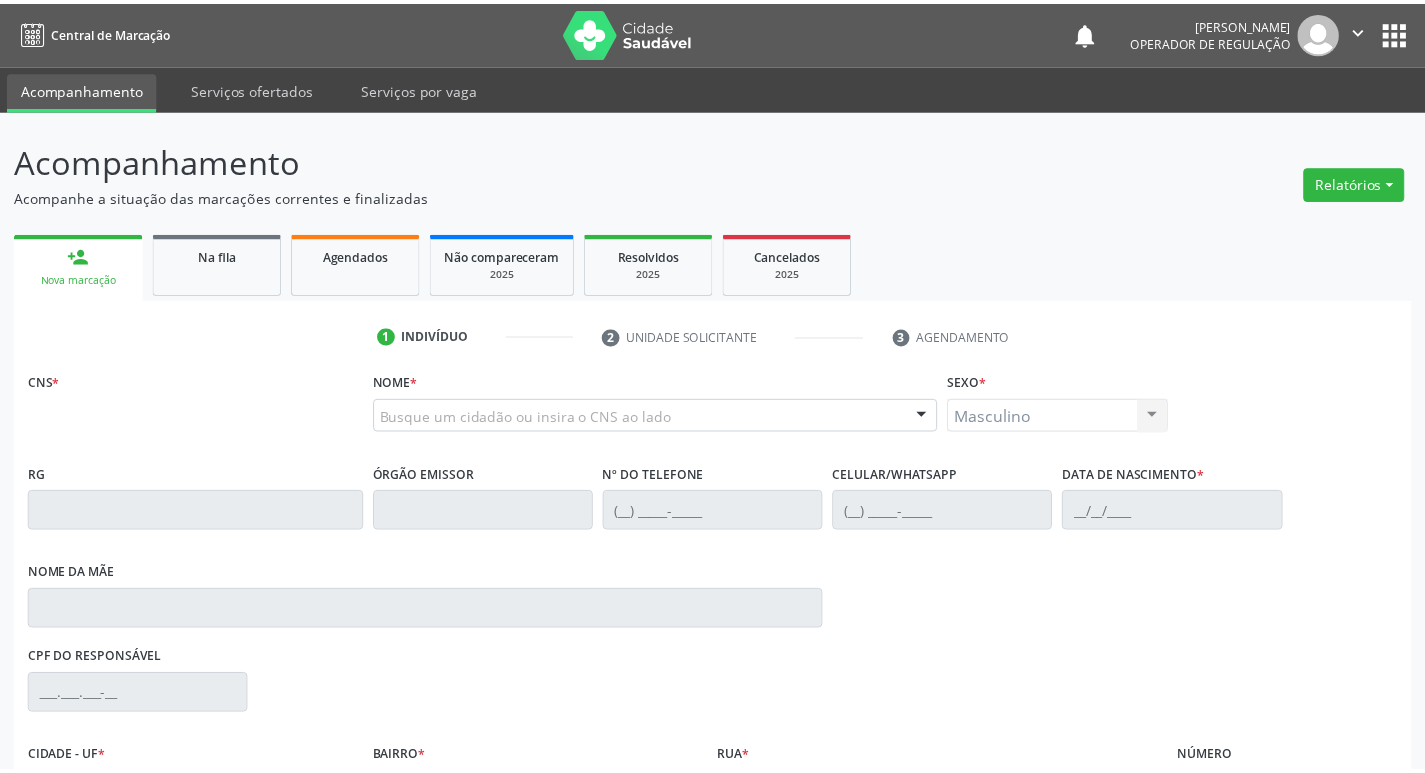 scroll, scrollTop: 0, scrollLeft: 0, axis: both 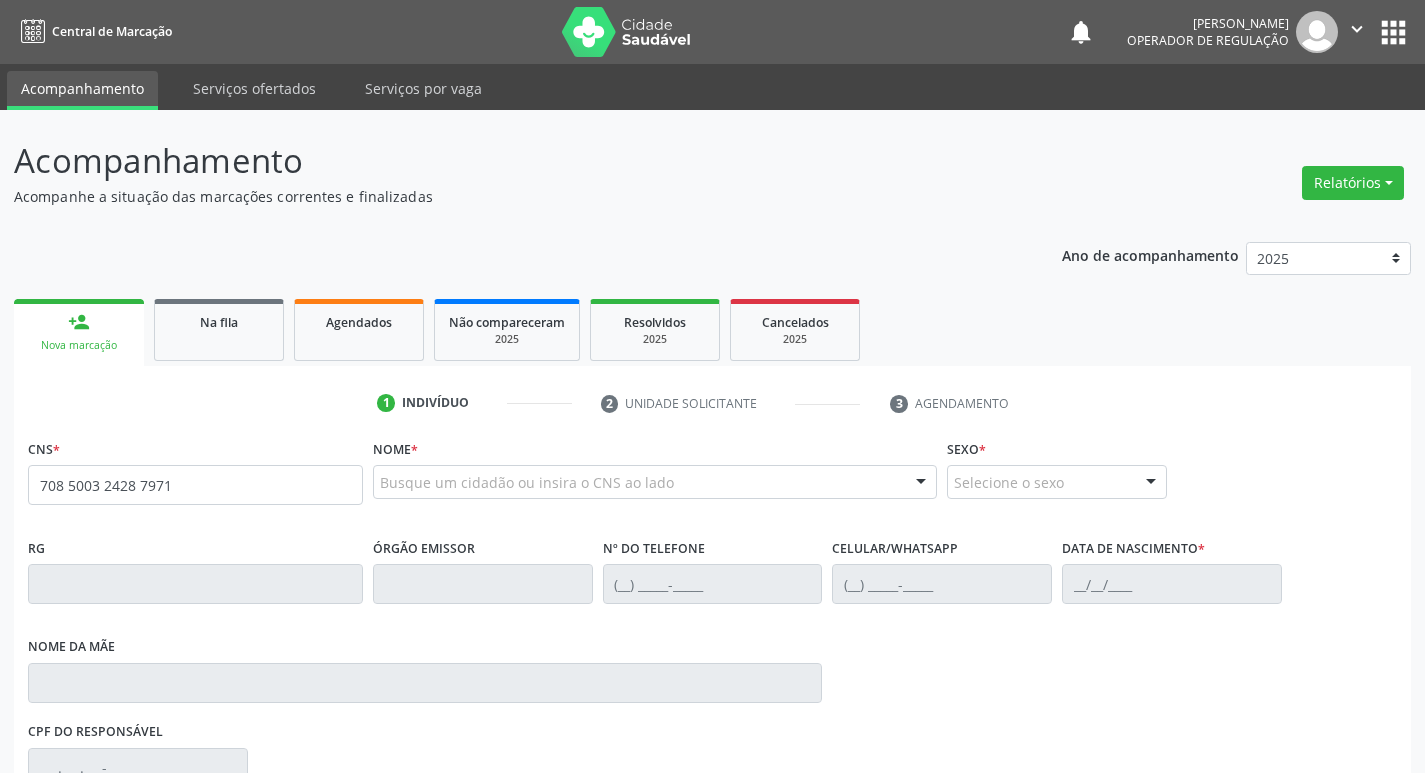 type on "708 5003 2428 7971" 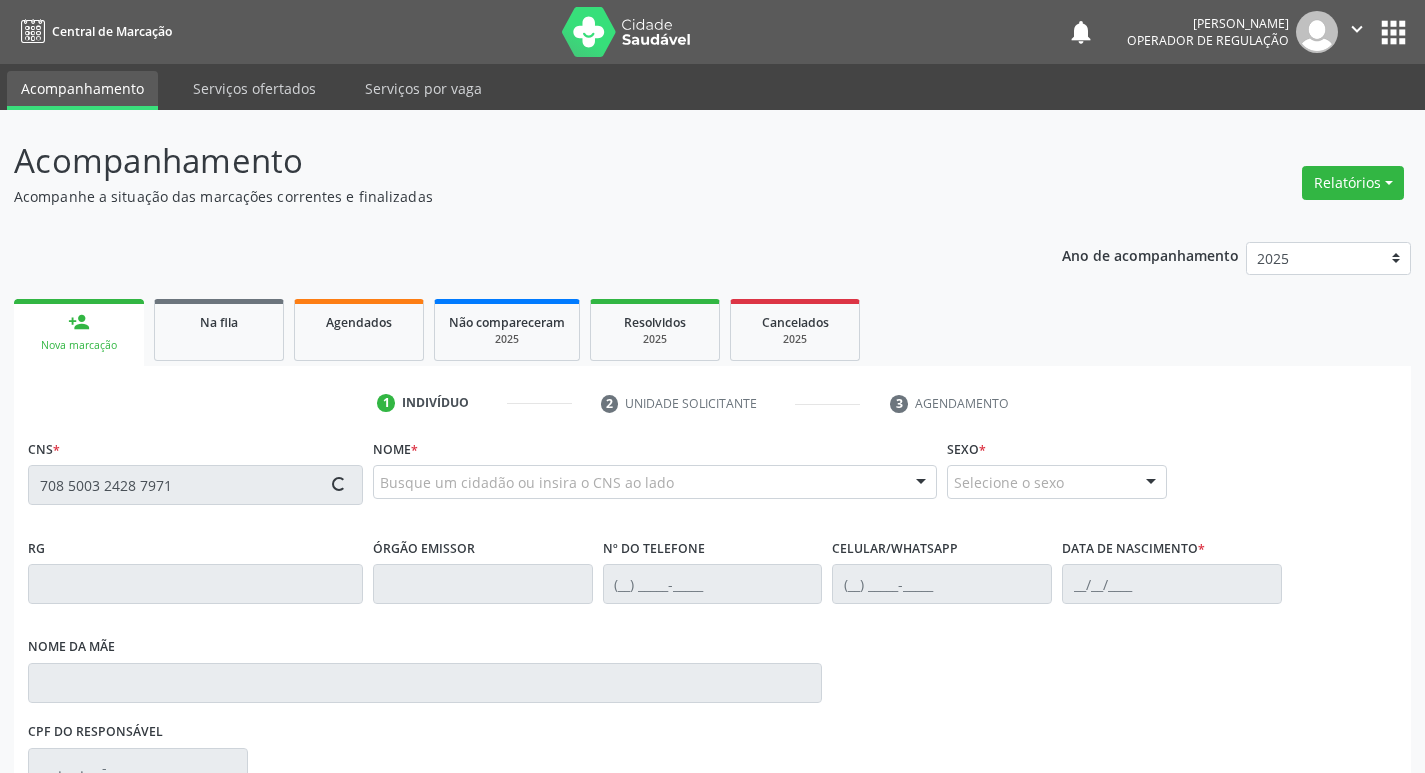 type 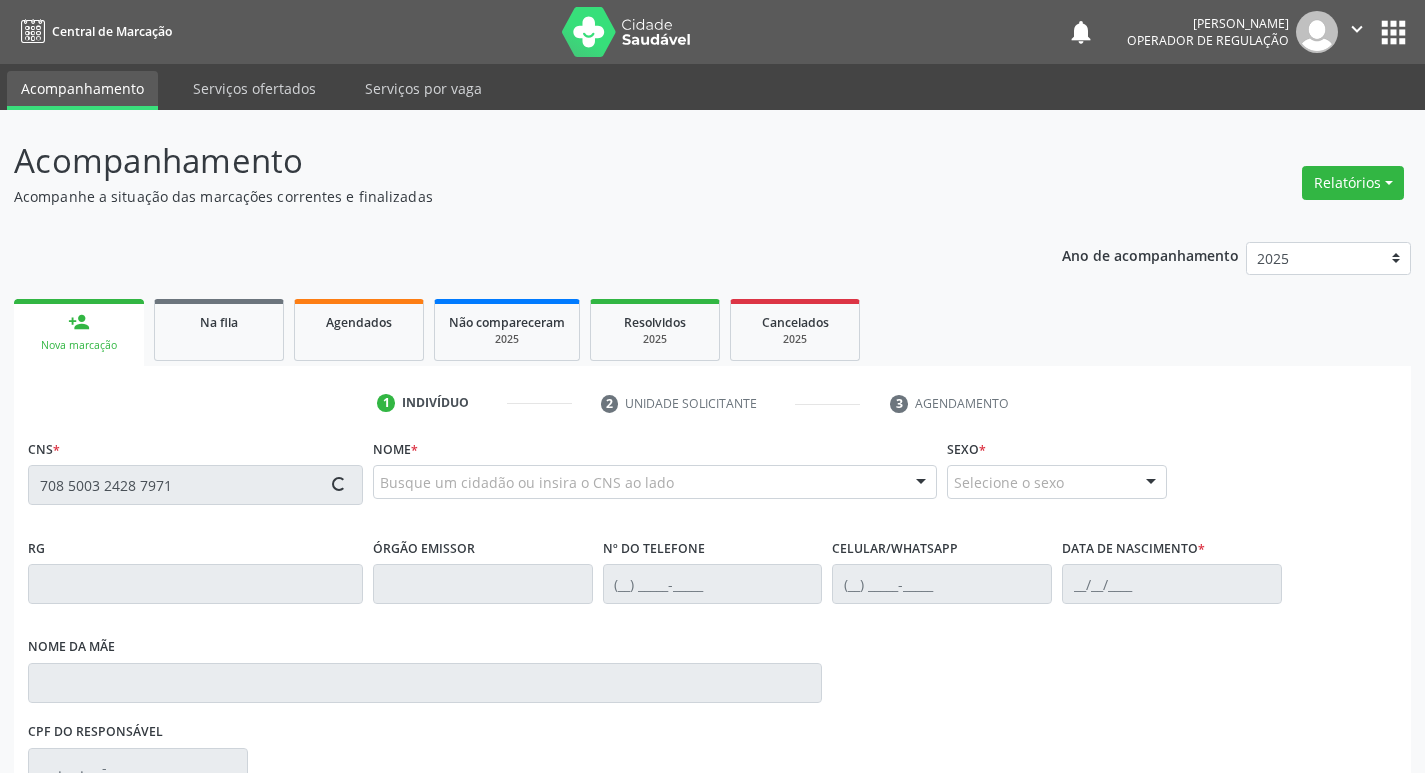 type 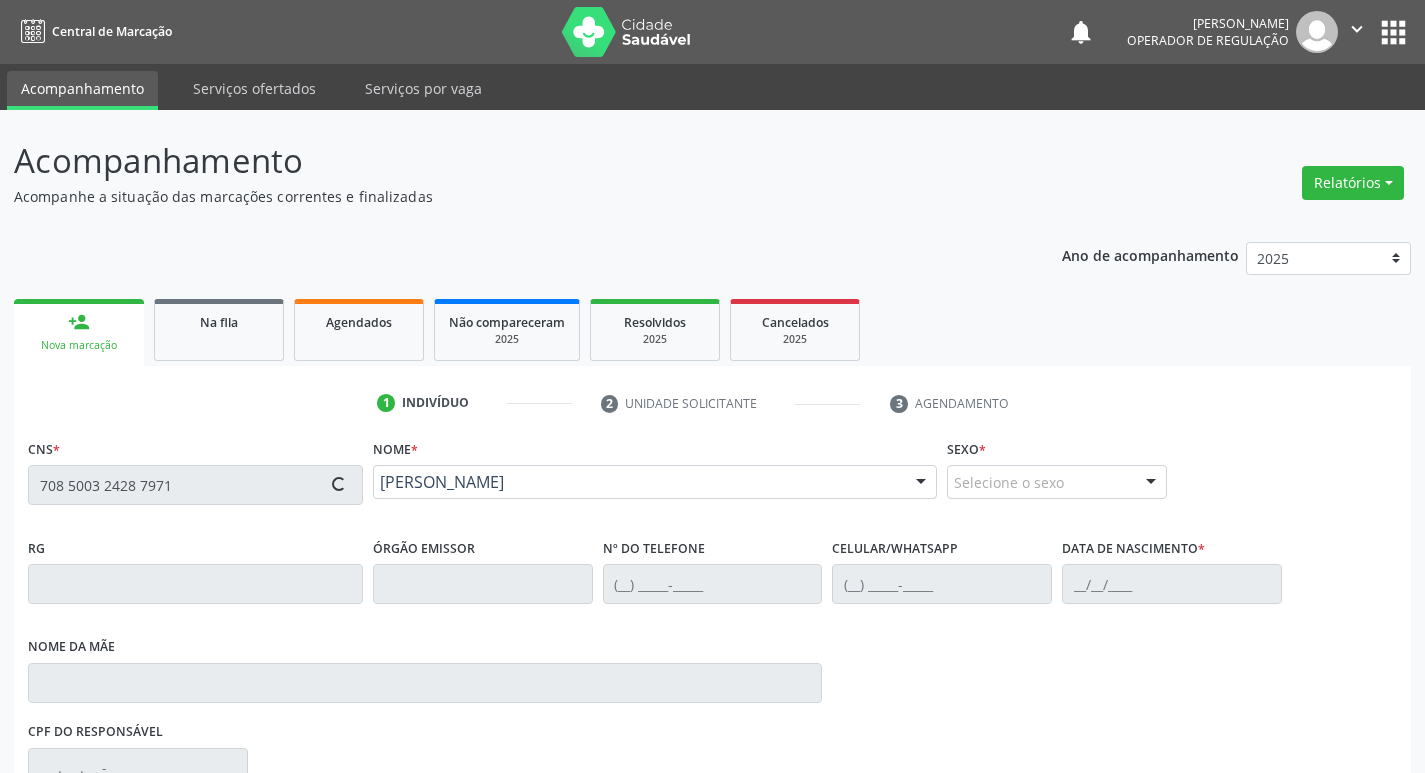 type on "[PHONE_NUMBER]" 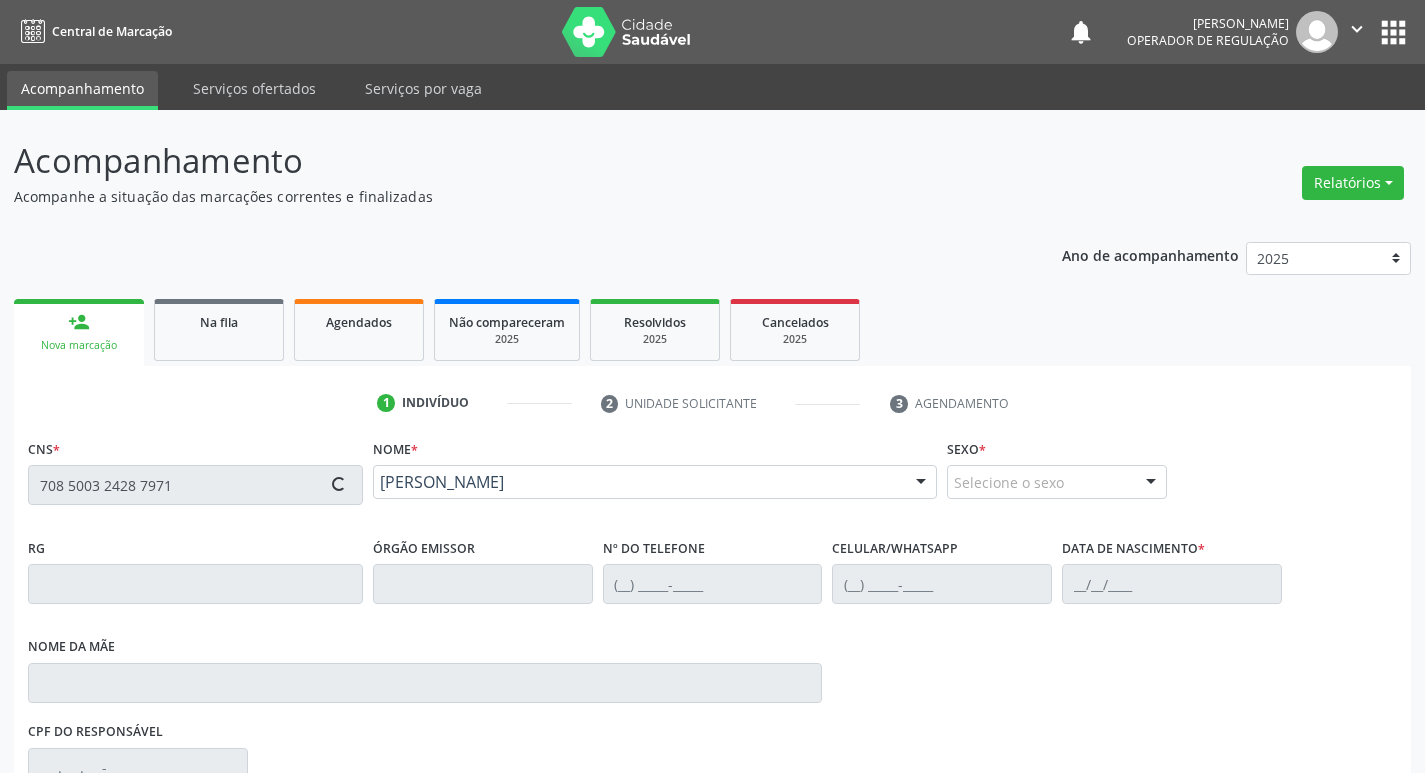 type on "[PHONE_NUMBER]" 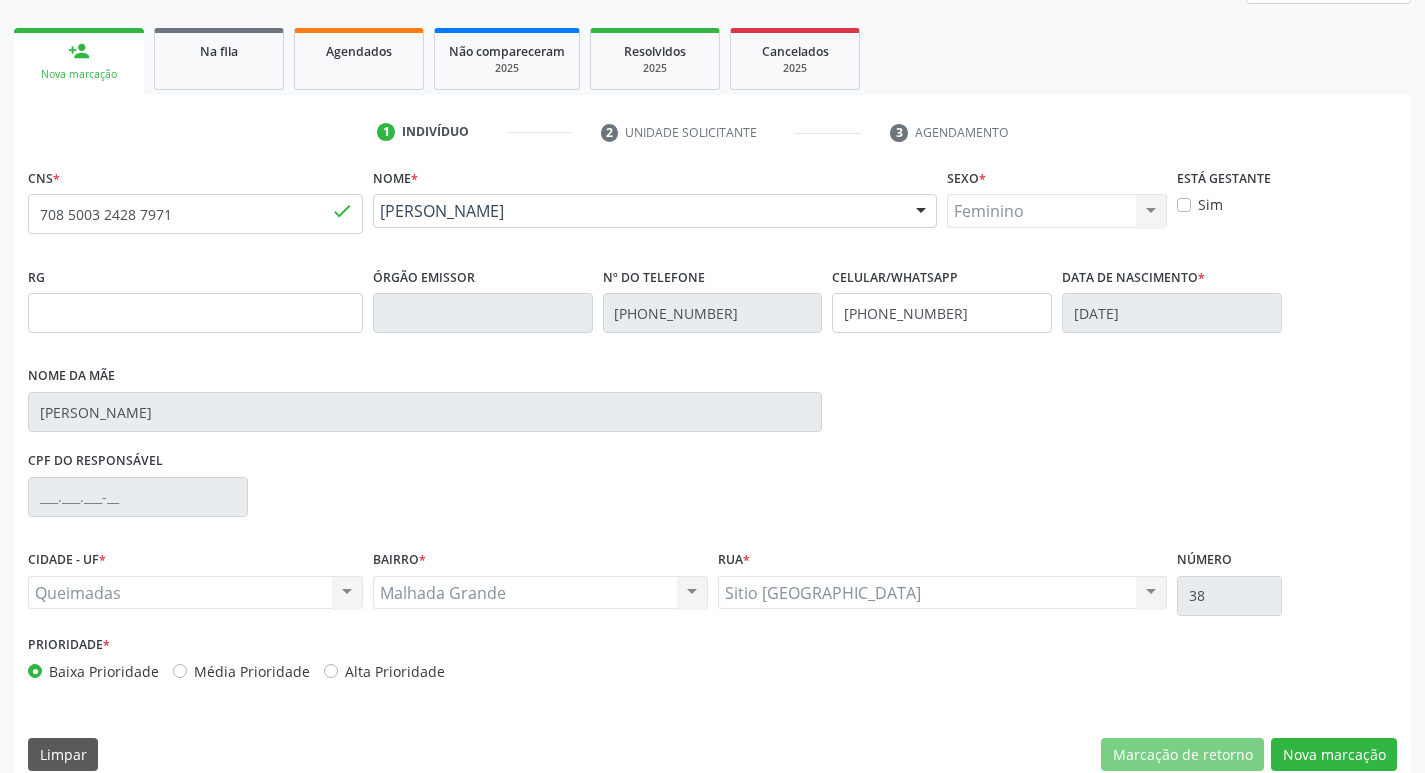 scroll, scrollTop: 297, scrollLeft: 0, axis: vertical 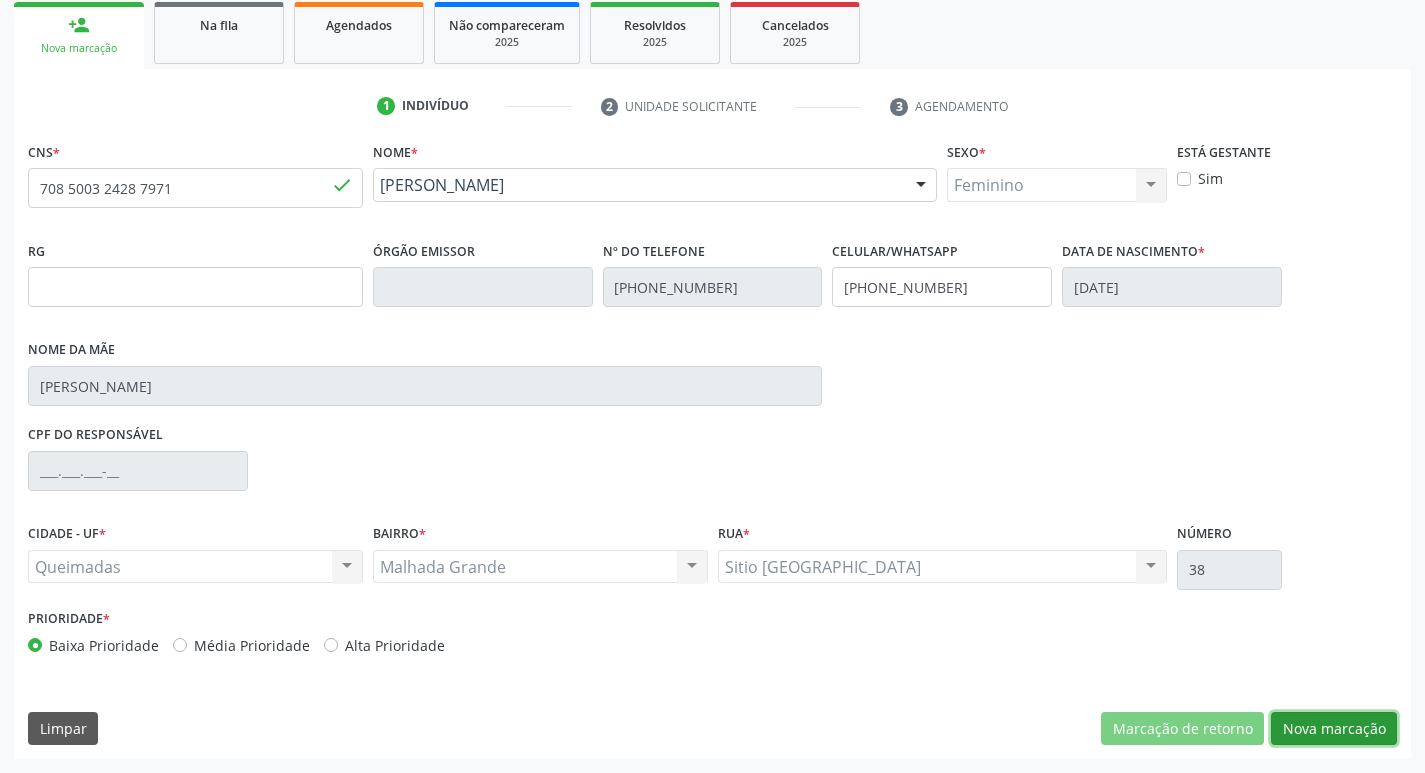 click on "Nova marcação" at bounding box center [1334, 729] 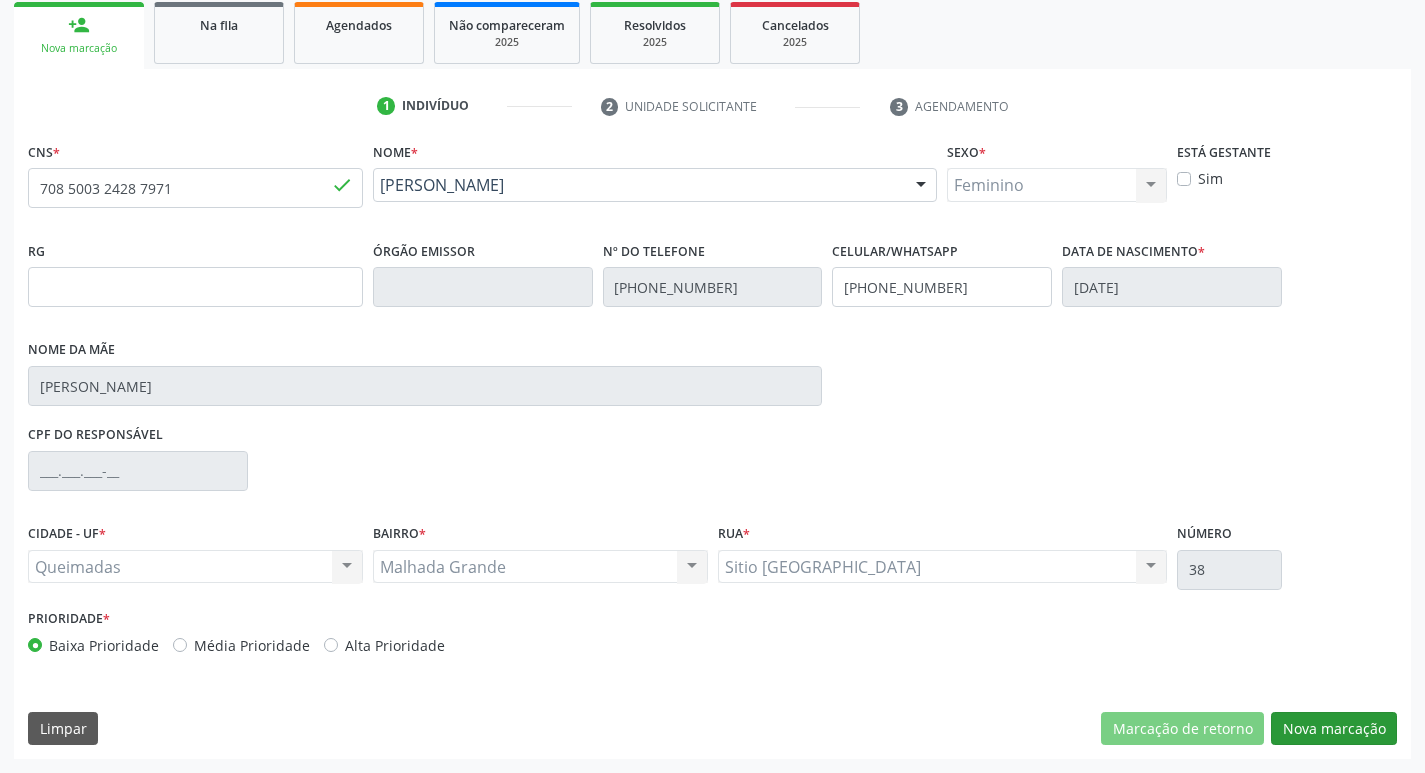 scroll, scrollTop: 133, scrollLeft: 0, axis: vertical 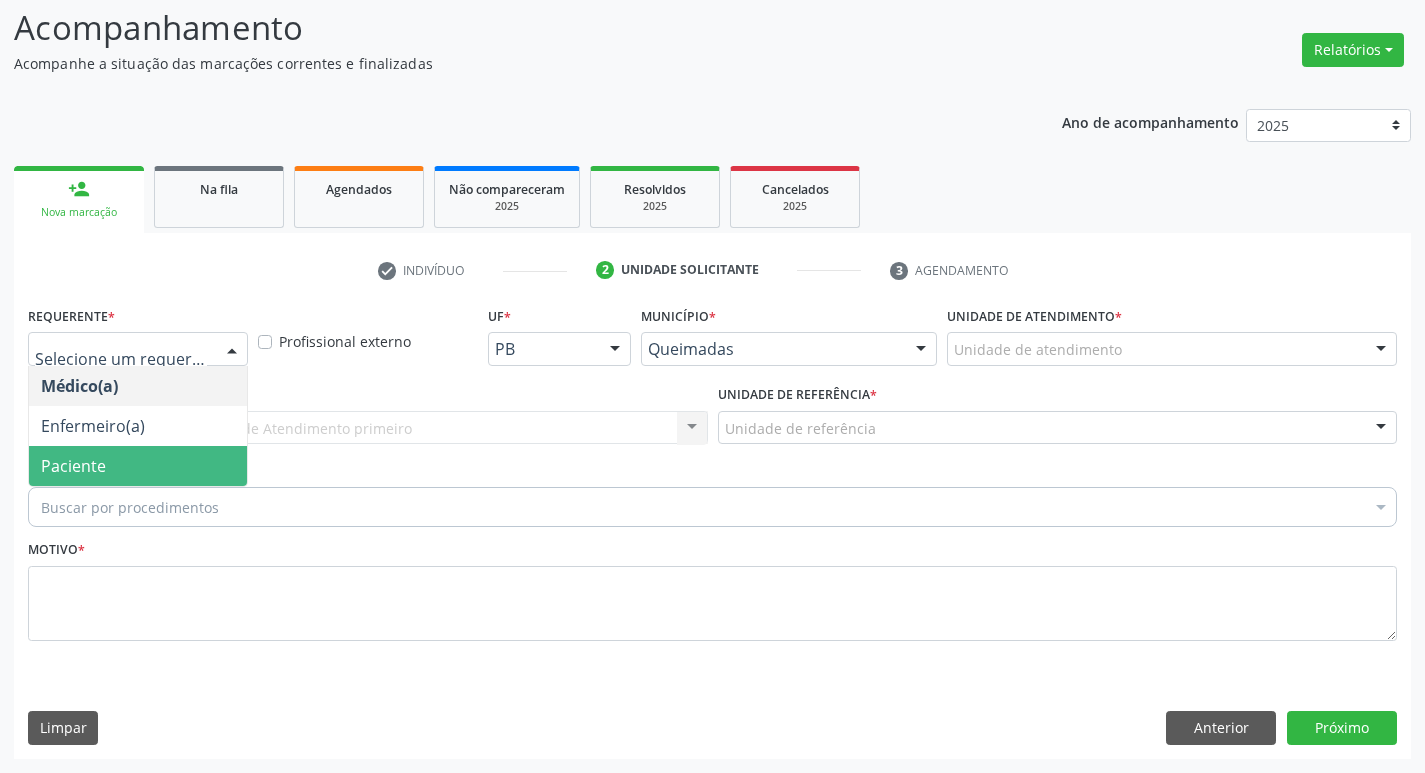 click on "Paciente" at bounding box center [73, 466] 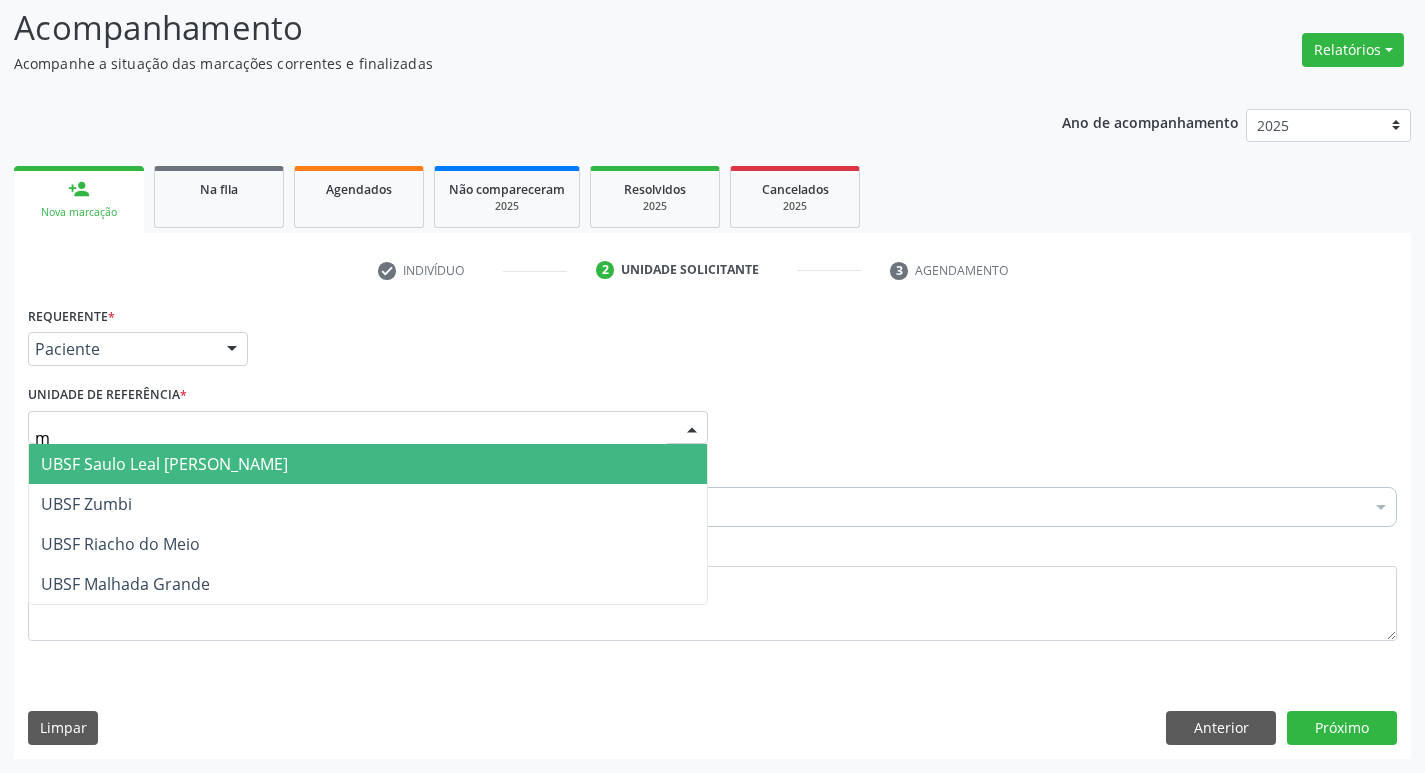 type on "ma" 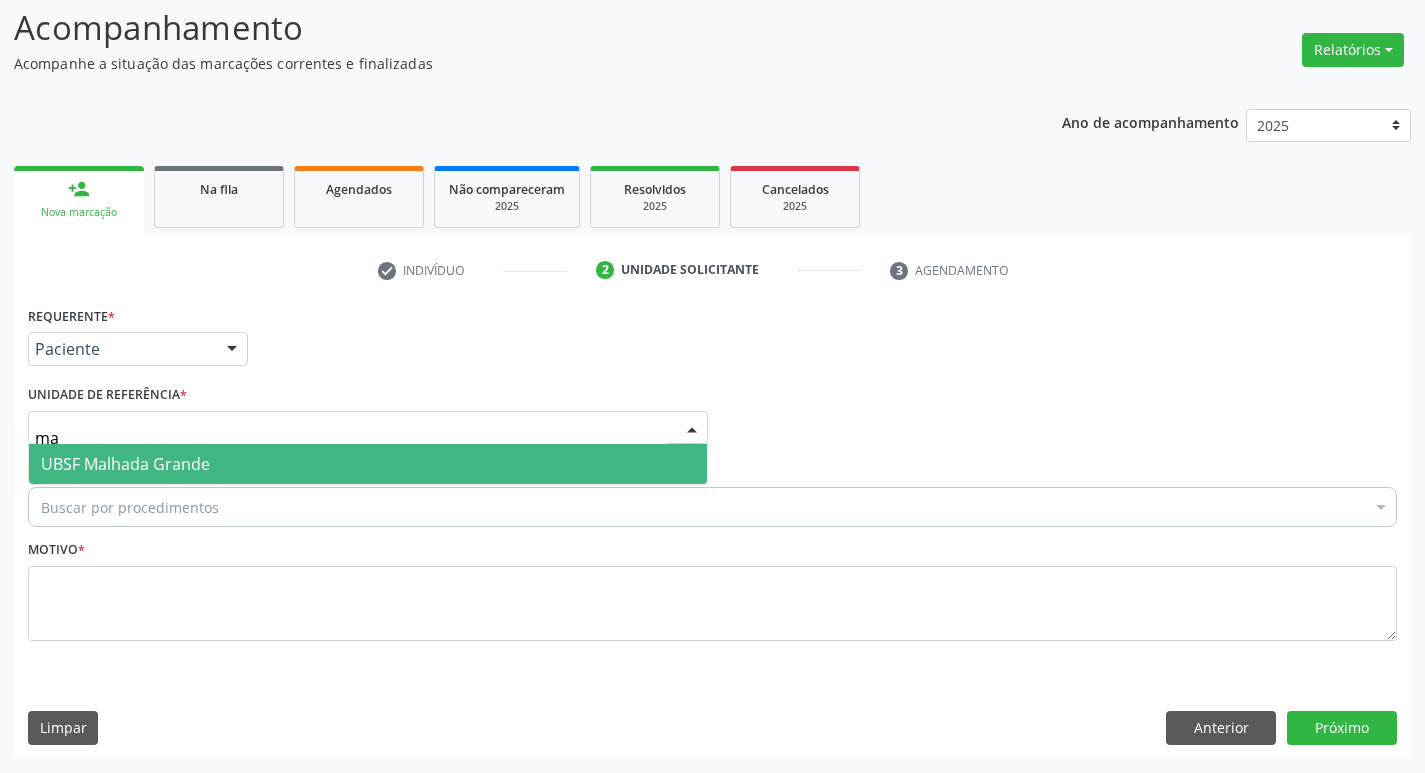 click on "UBSF Malhada Grande" at bounding box center (125, 464) 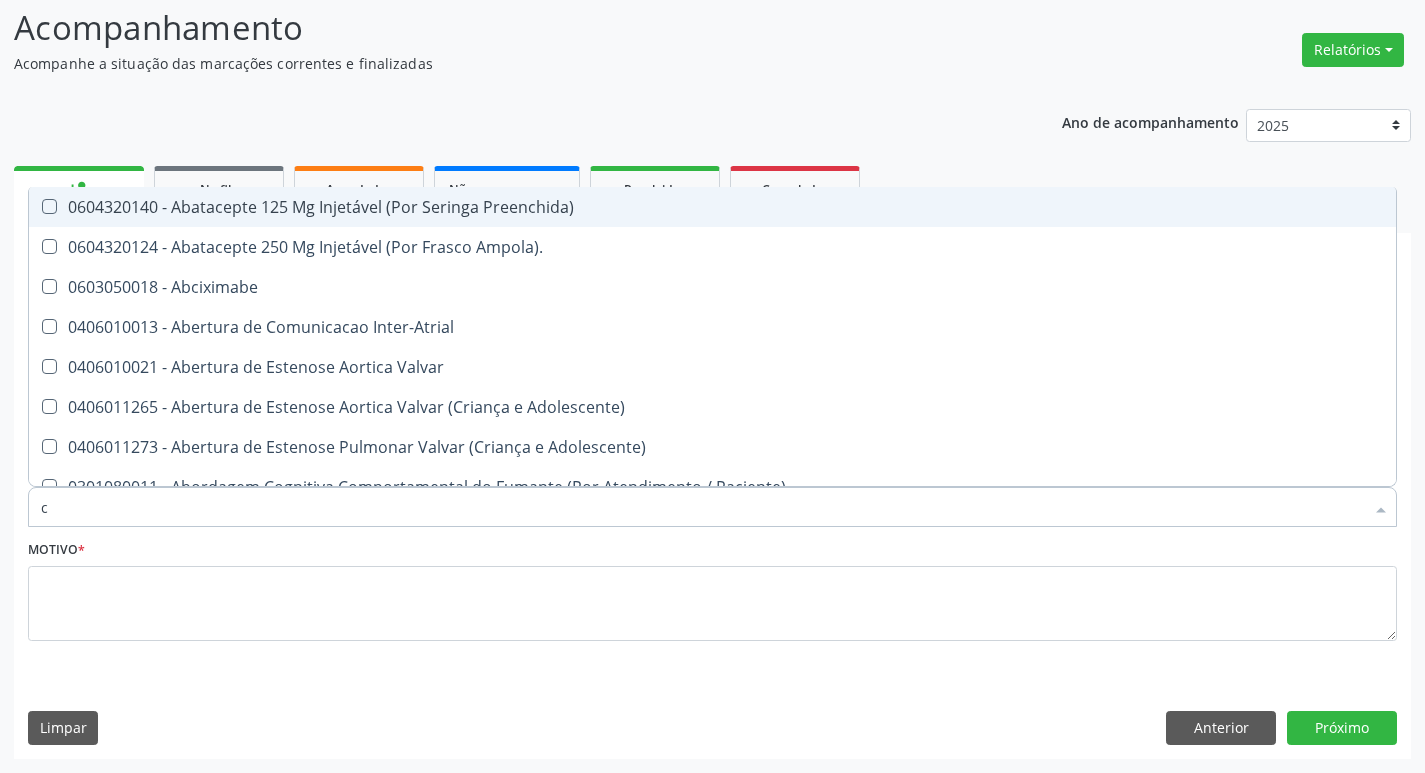 type on "CARDIOLOGISTA" 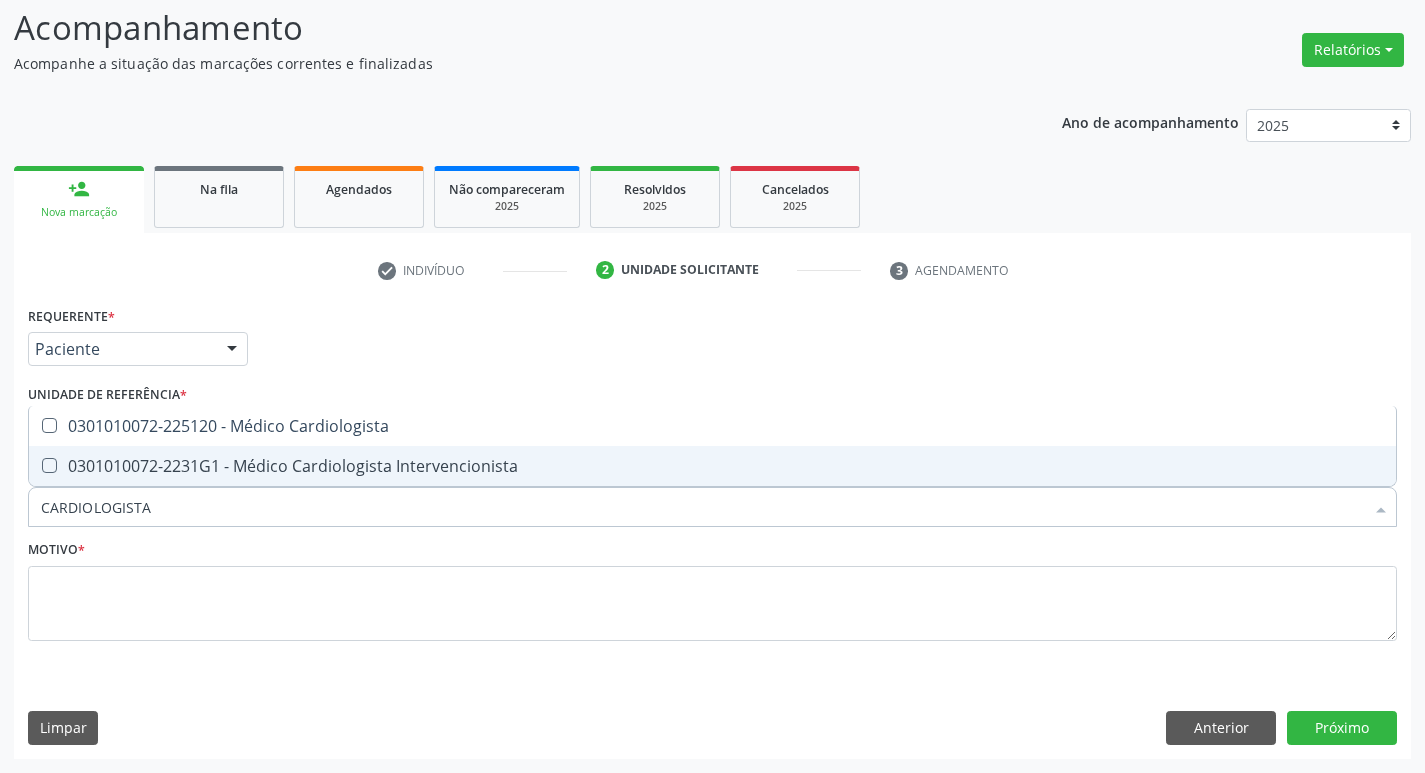 click on "0301010072-2231G1 - Médico Cardiologista Intervencionista" at bounding box center [712, 466] 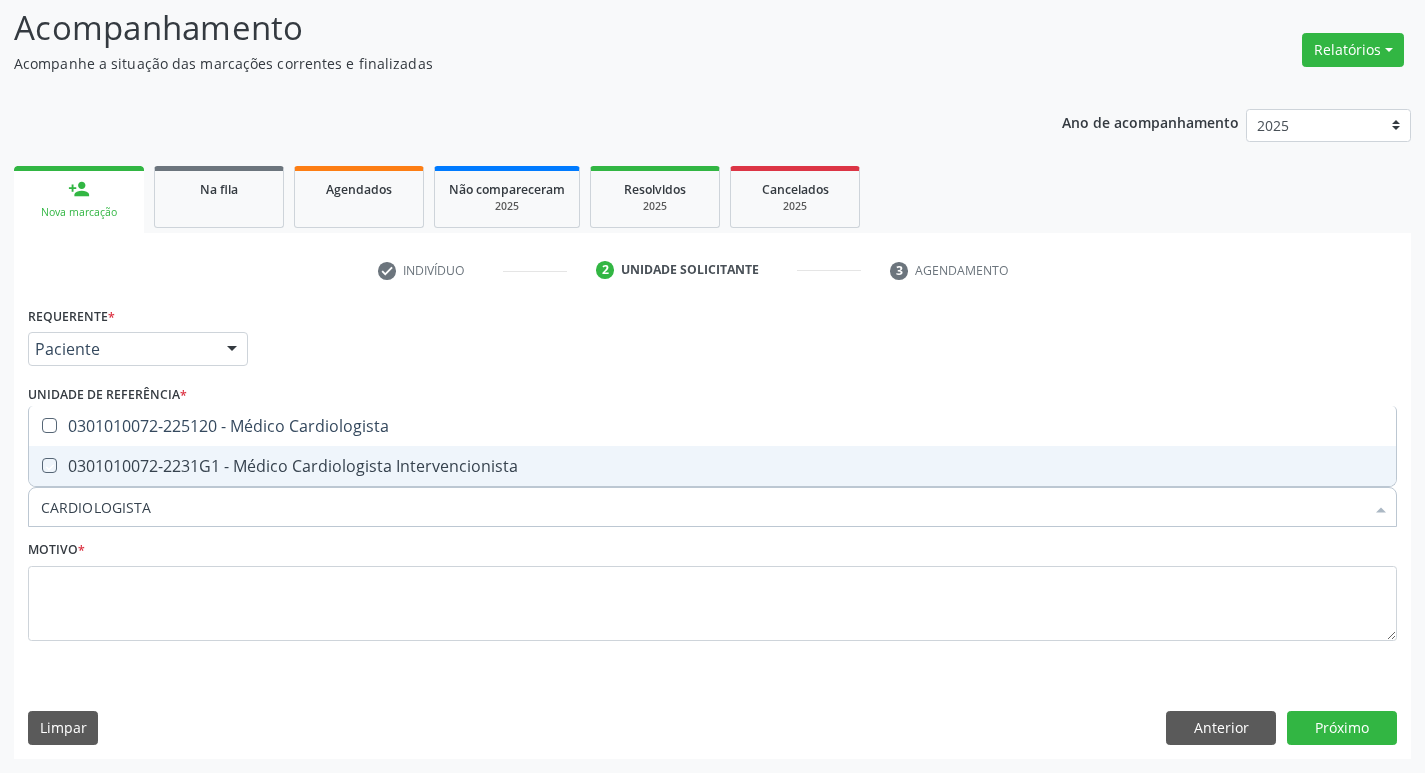 checkbox on "true" 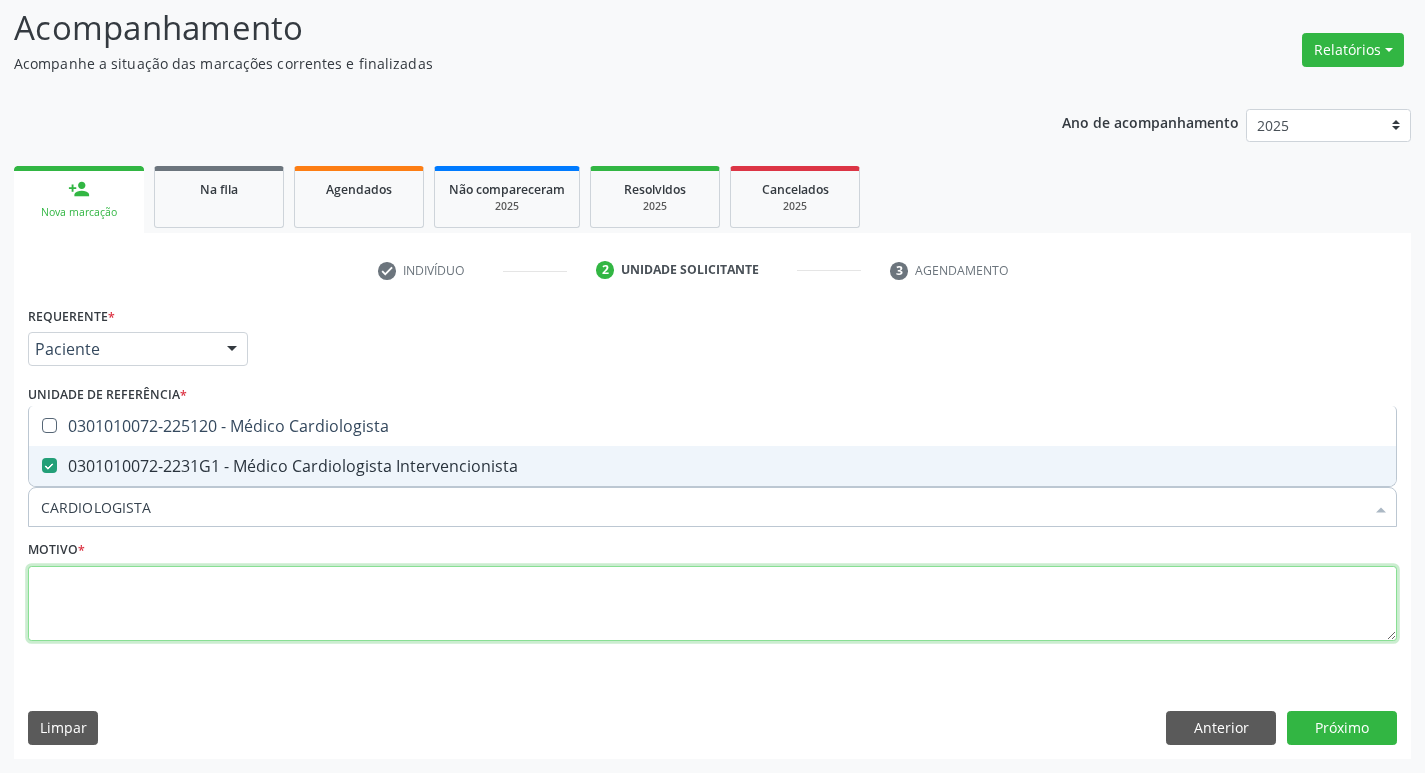 click at bounding box center (712, 604) 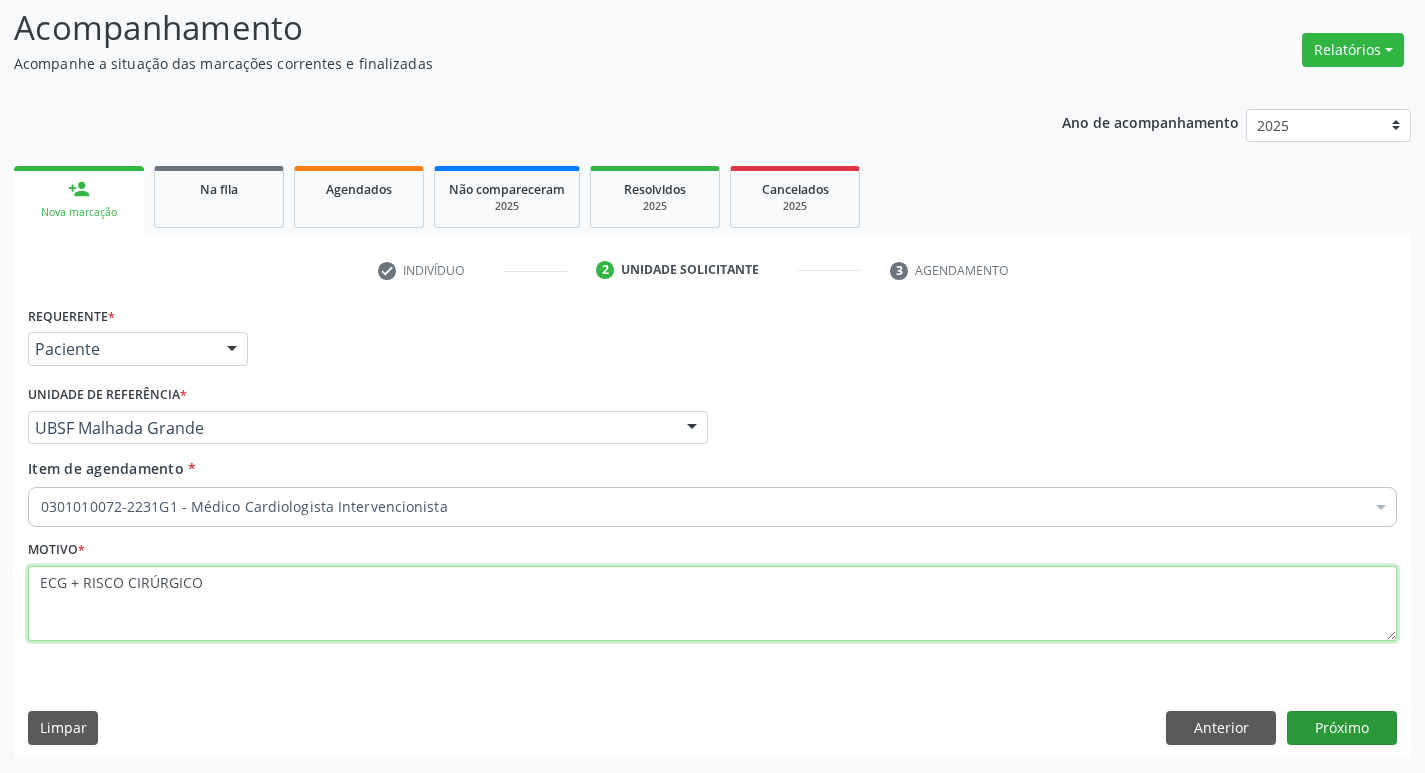 type on "ECG + RISCO CIRÚRGICO" 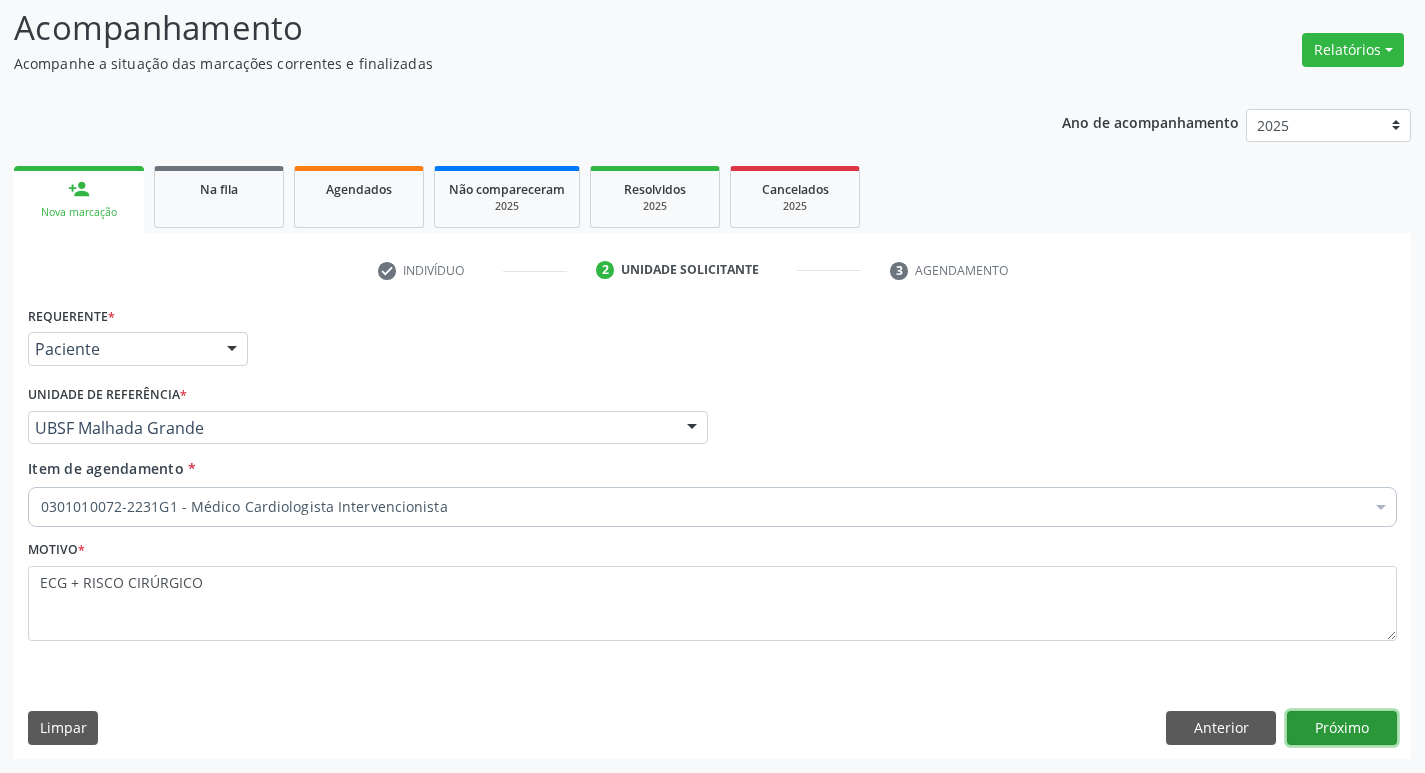 click on "Próximo" at bounding box center [1342, 728] 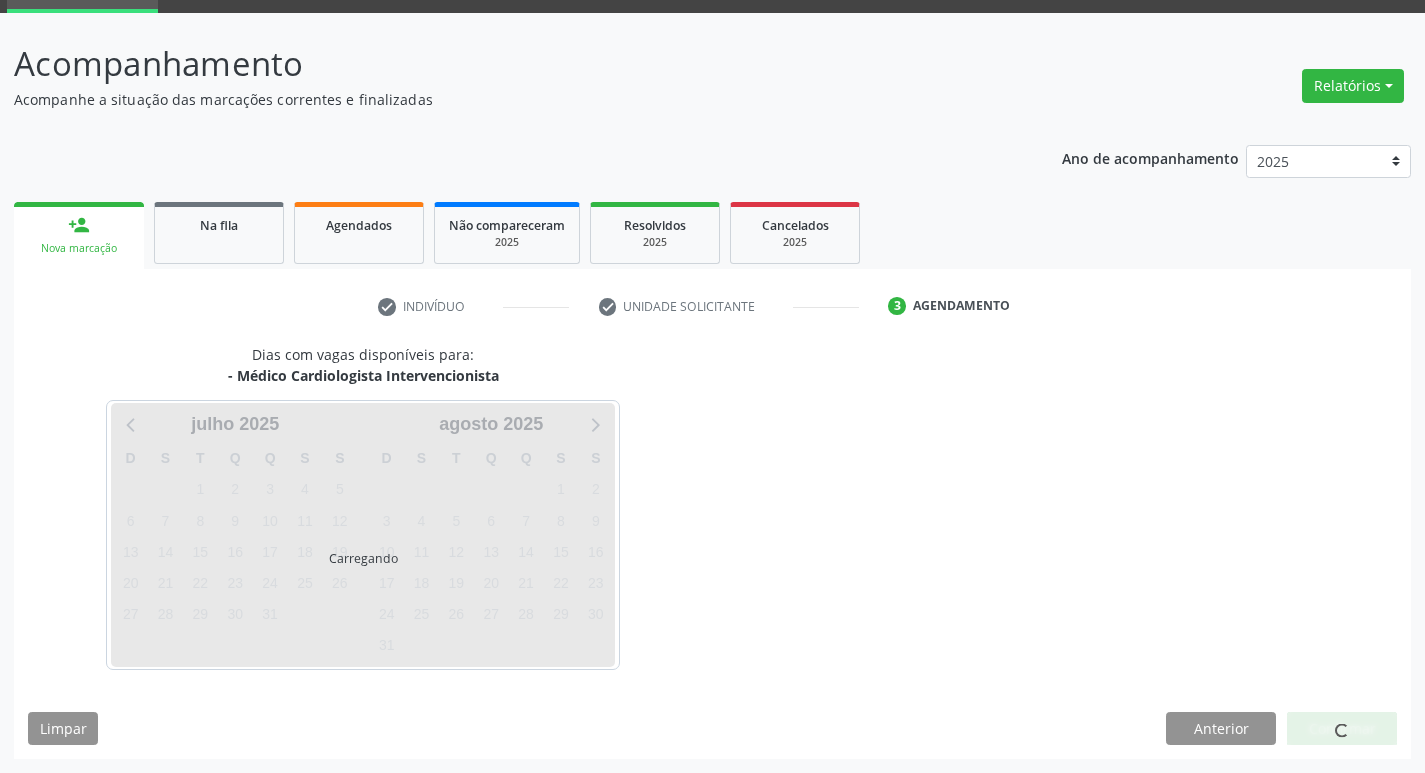 scroll, scrollTop: 97, scrollLeft: 0, axis: vertical 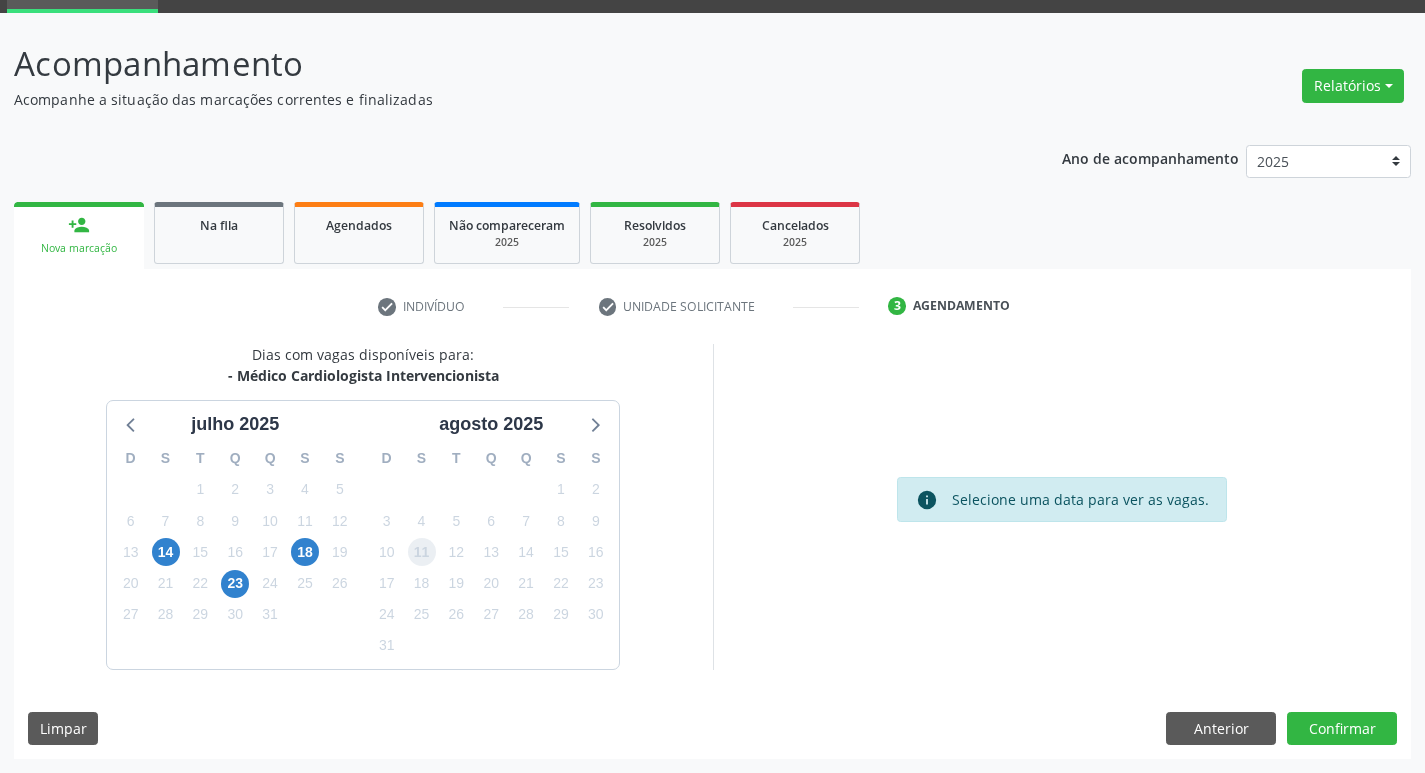 click on "11" at bounding box center (422, 552) 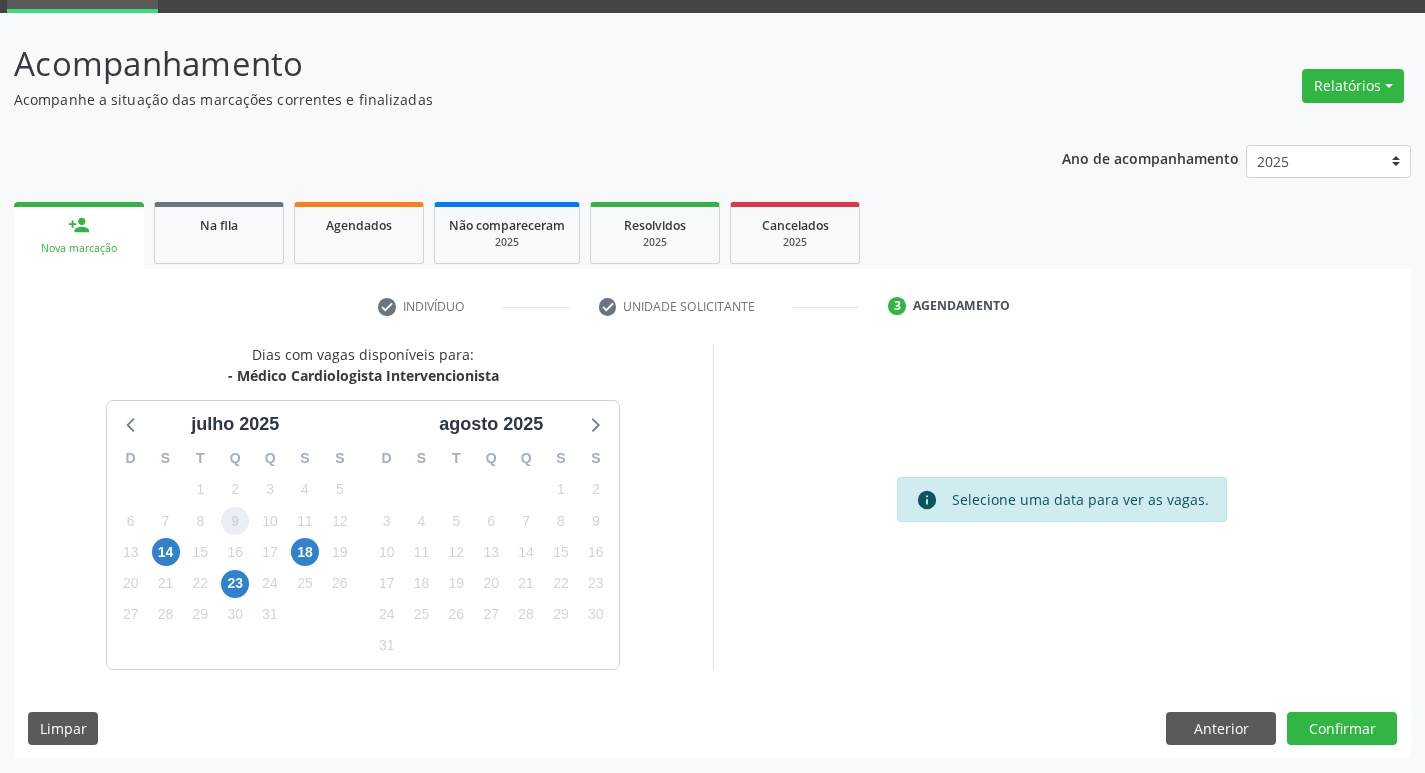 click on "9" at bounding box center (235, 521) 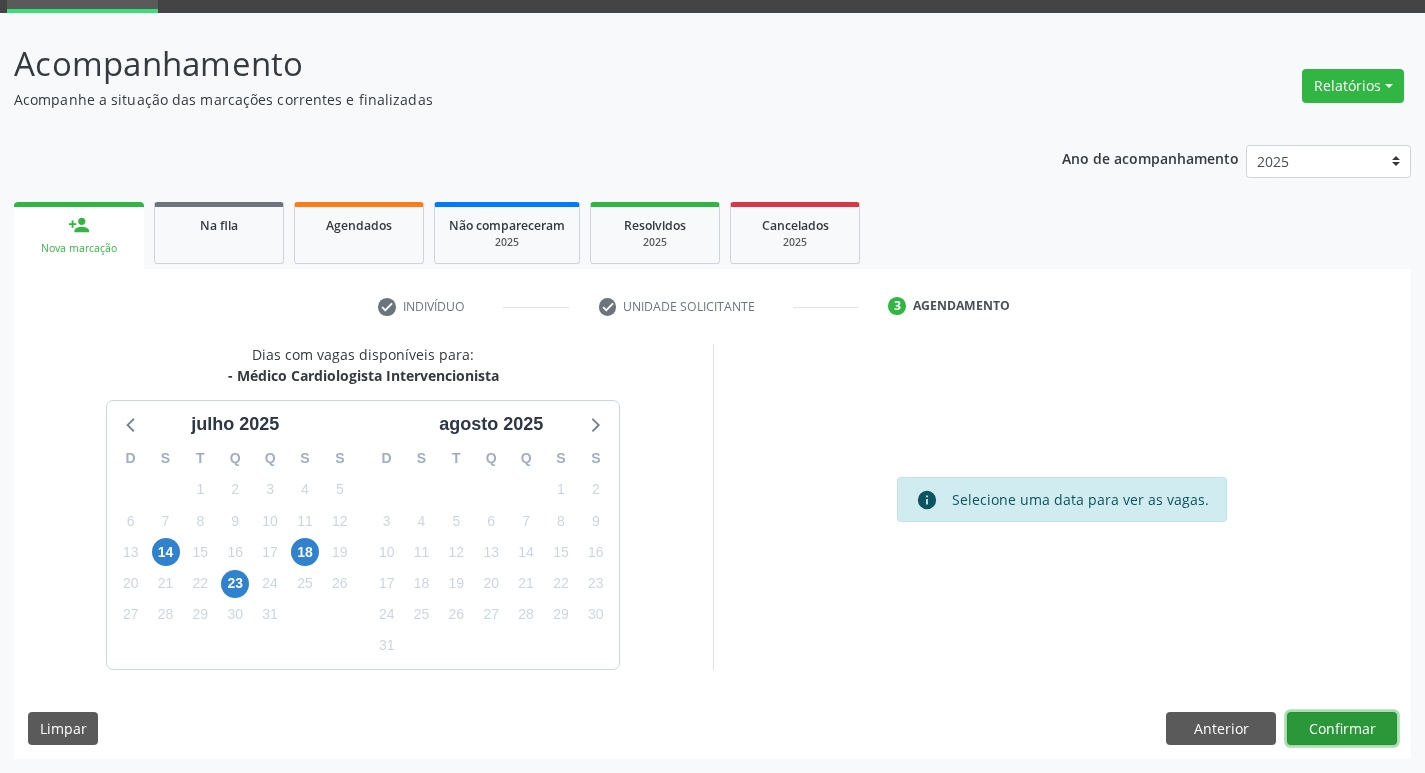 click on "Confirmar" at bounding box center [1342, 729] 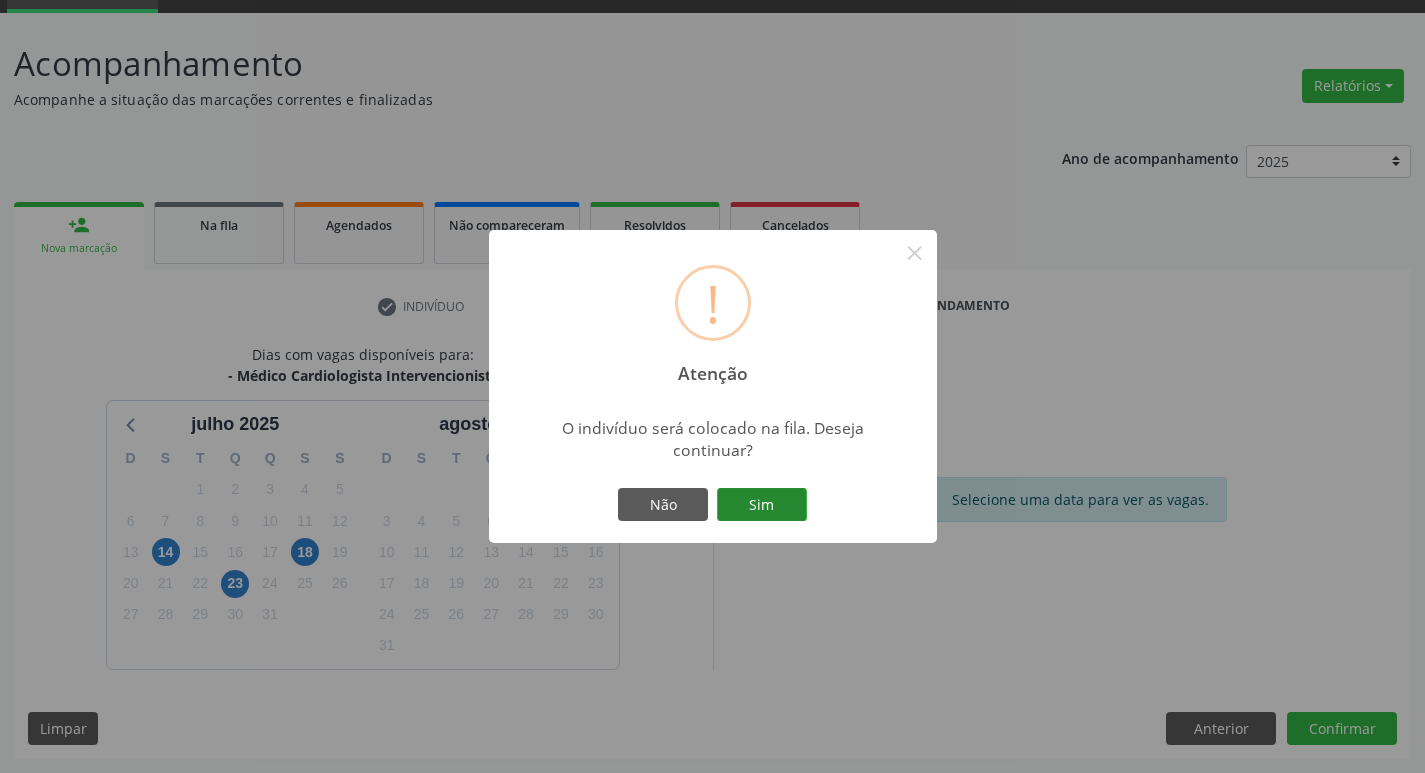 click on "Sim" at bounding box center (762, 505) 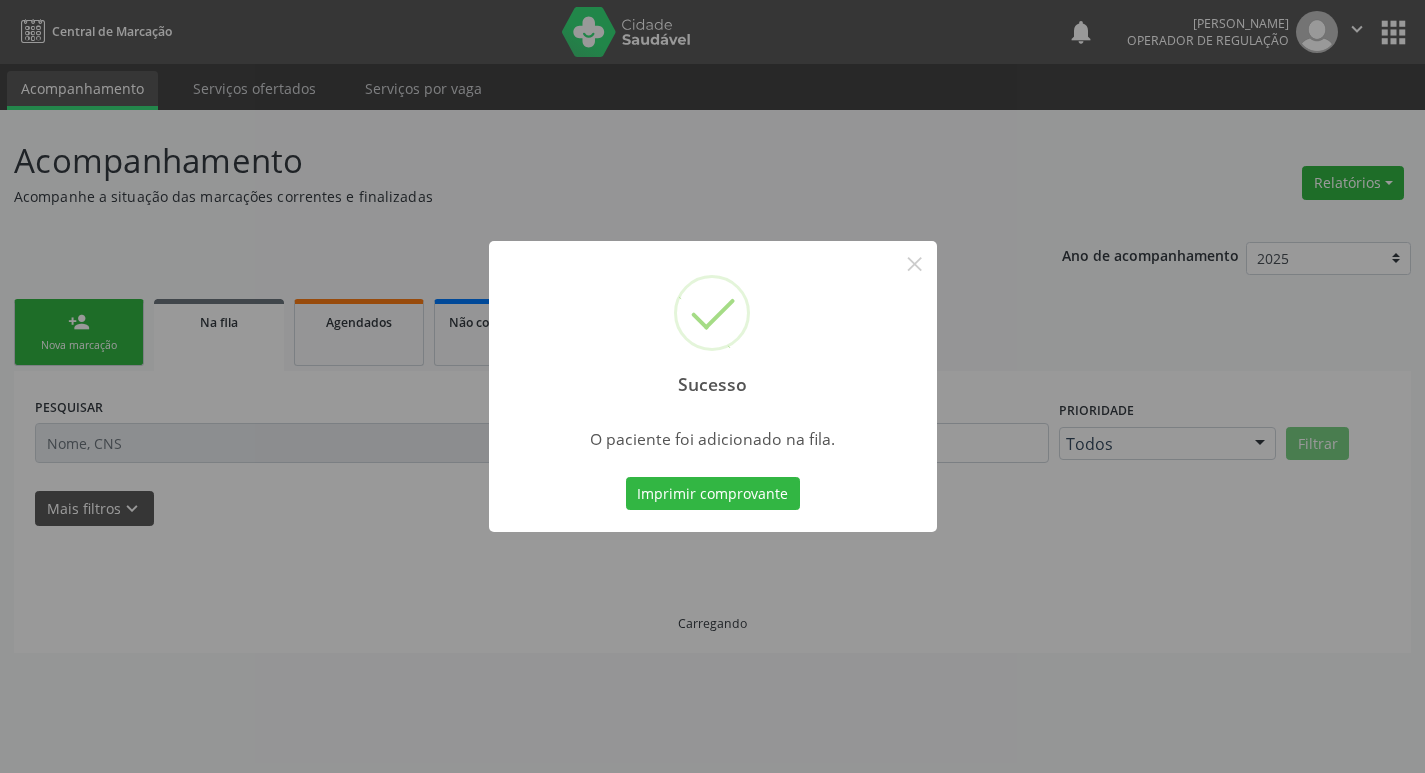 scroll, scrollTop: 0, scrollLeft: 0, axis: both 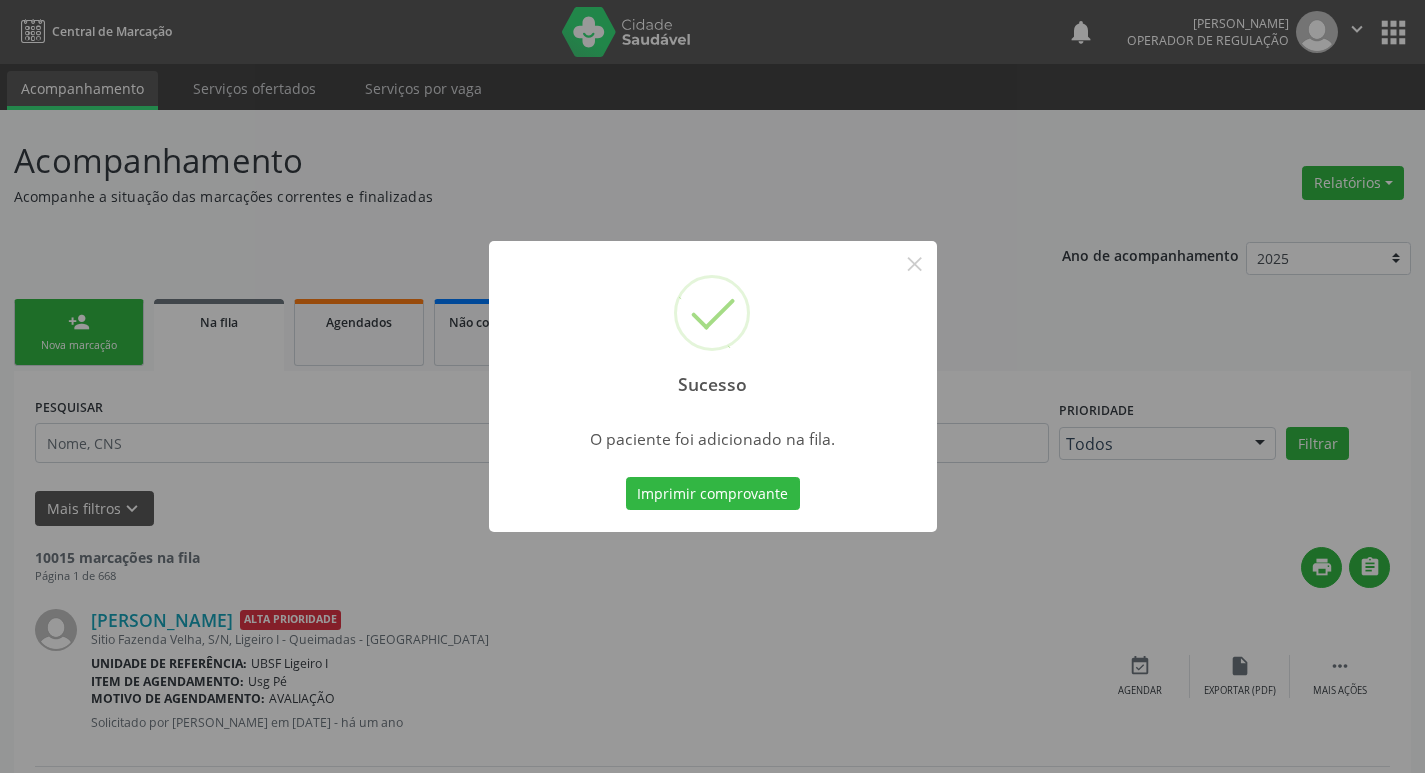 click on "Sucesso × O paciente foi adicionado na fila. Imprimir comprovante Cancel" at bounding box center (712, 386) 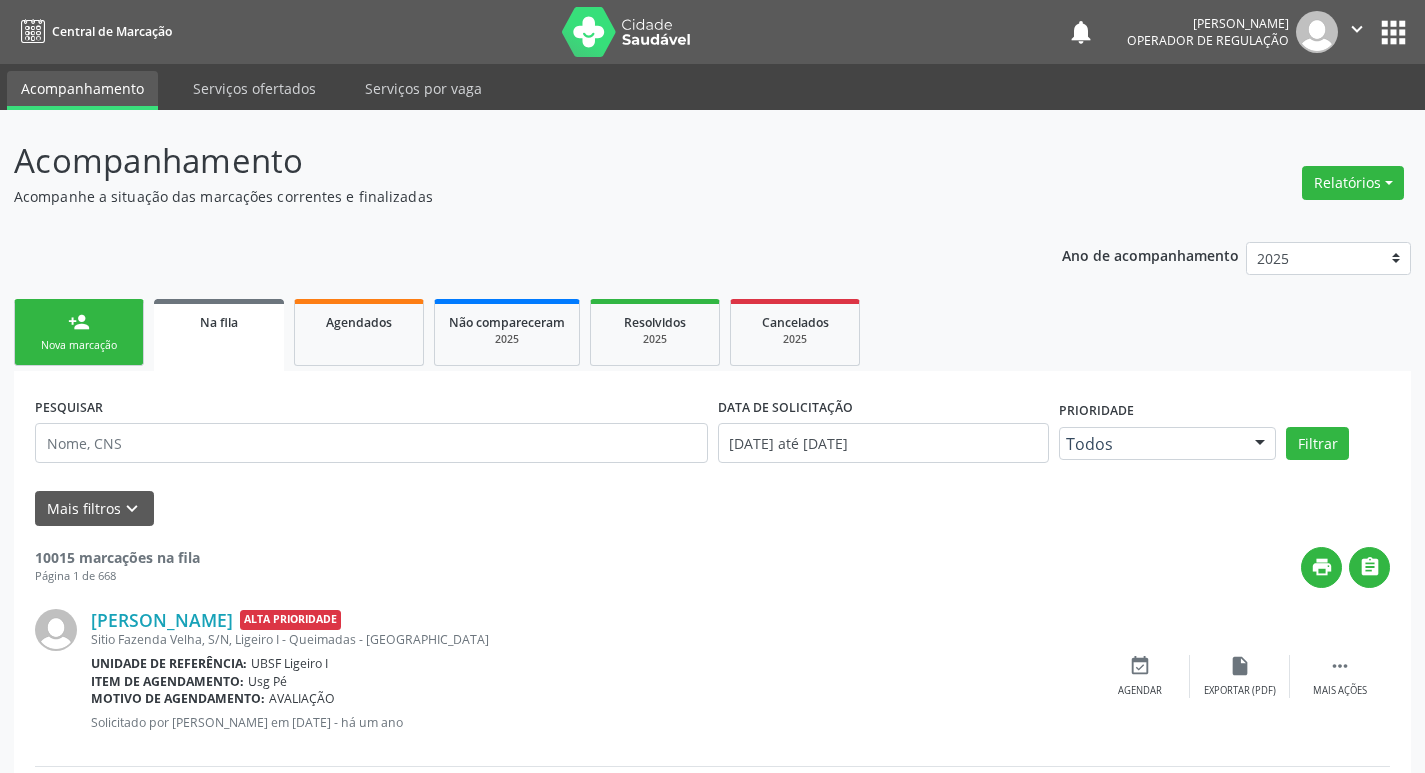 click on "person_add
Nova marcação" at bounding box center [79, 332] 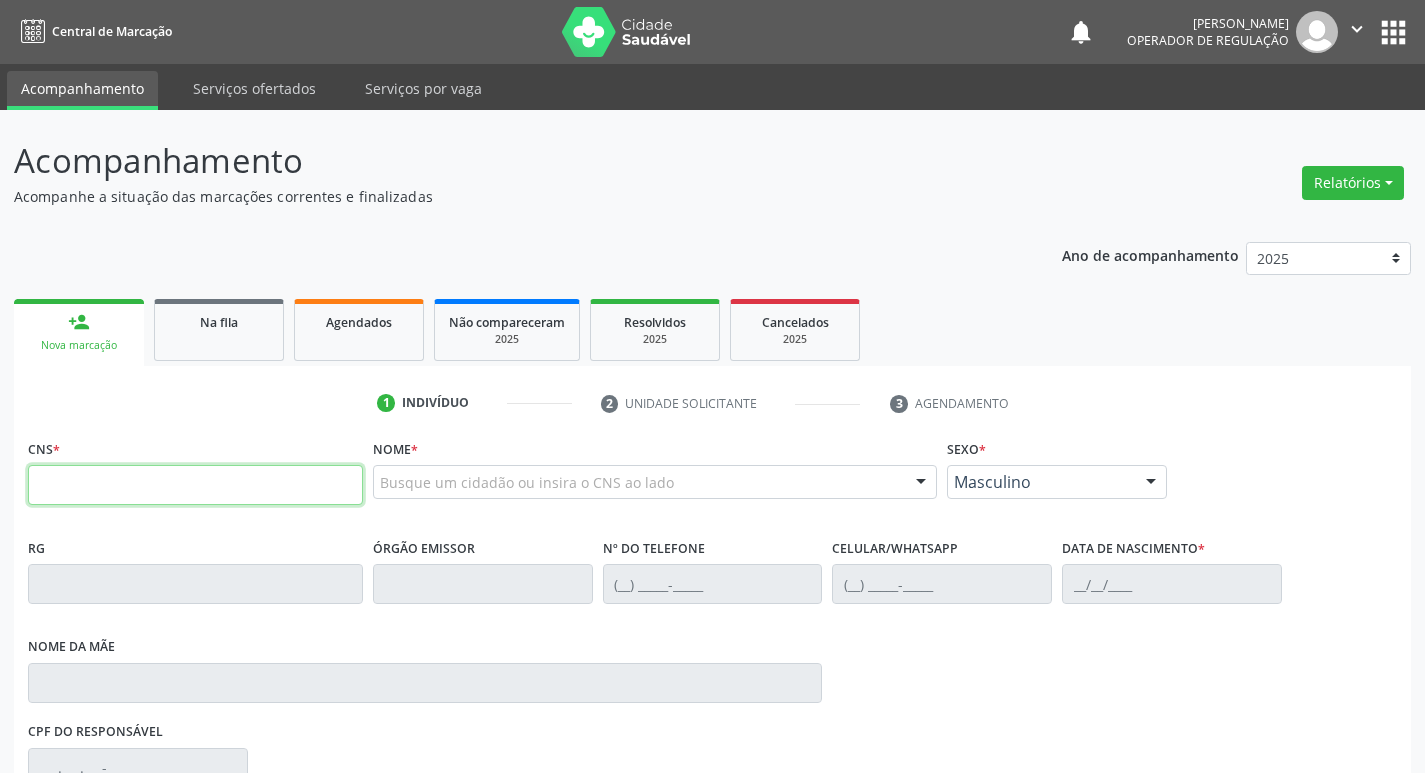 click at bounding box center [195, 485] 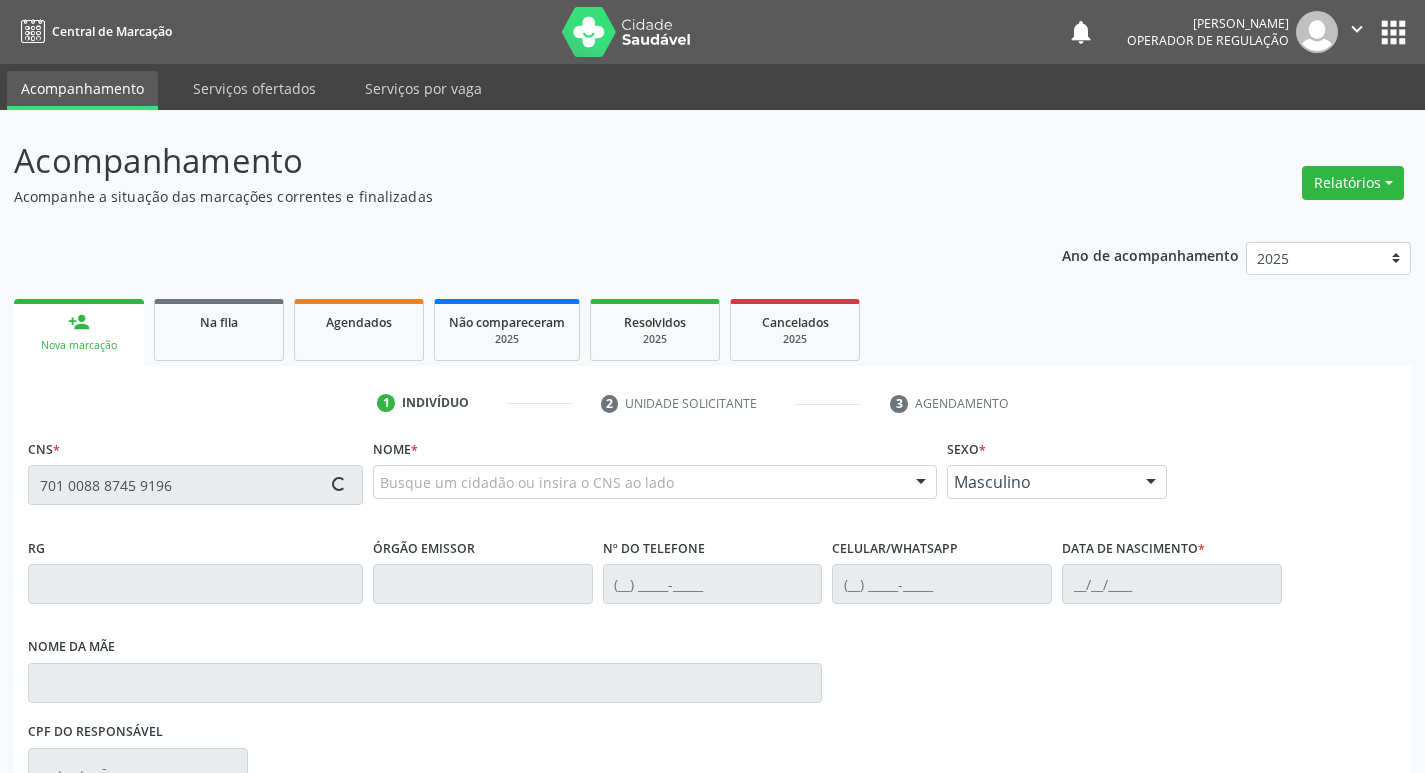 type on "701 0088 8745 9196" 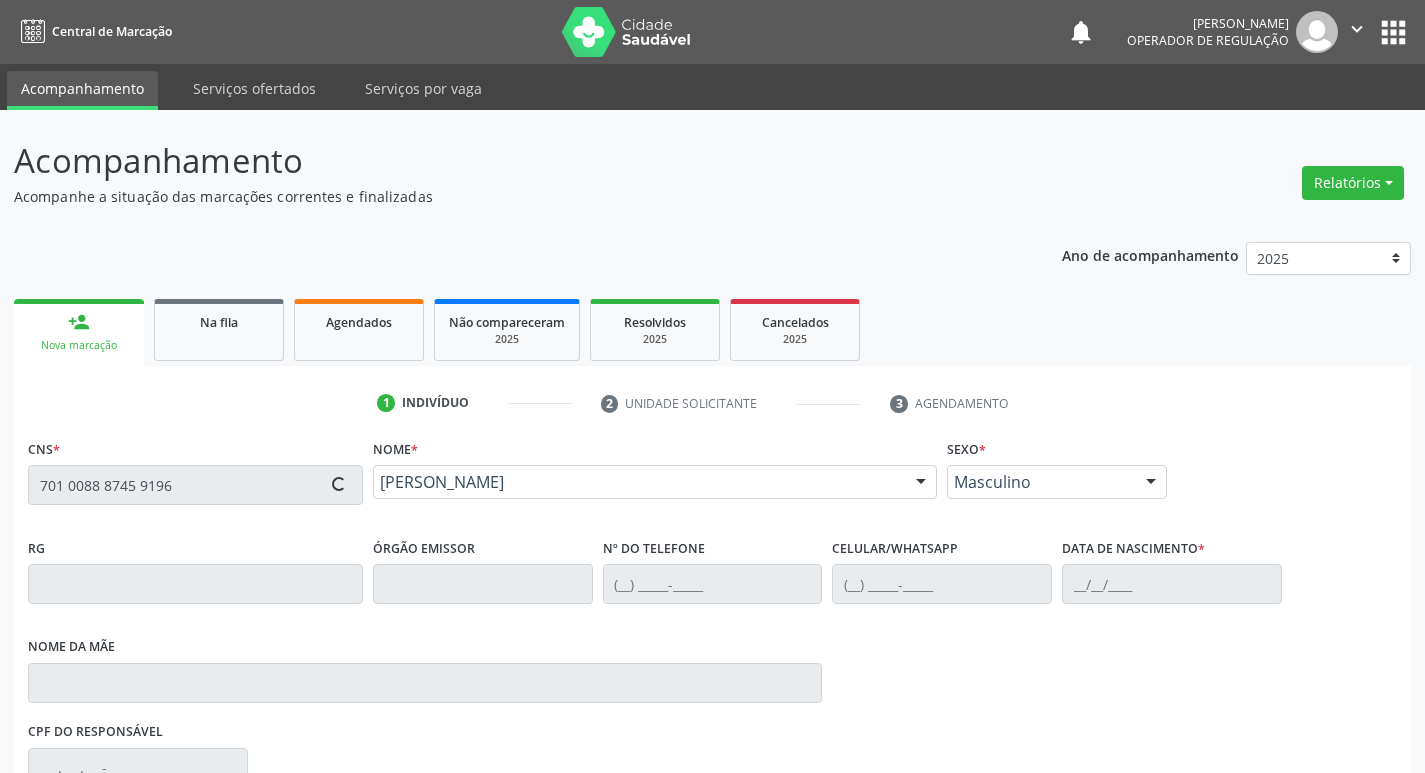 type on "[PHONE_NUMBER]" 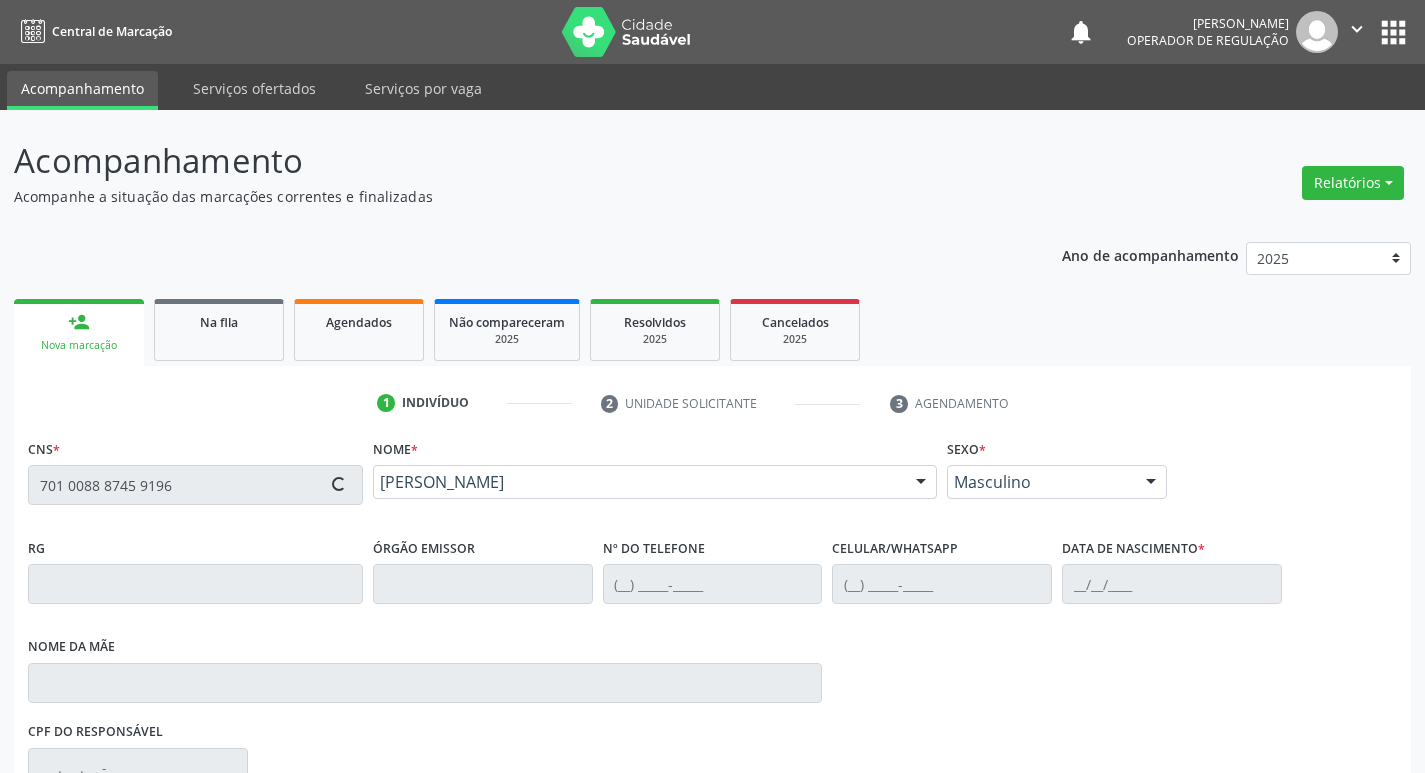 type on "[PHONE_NUMBER]" 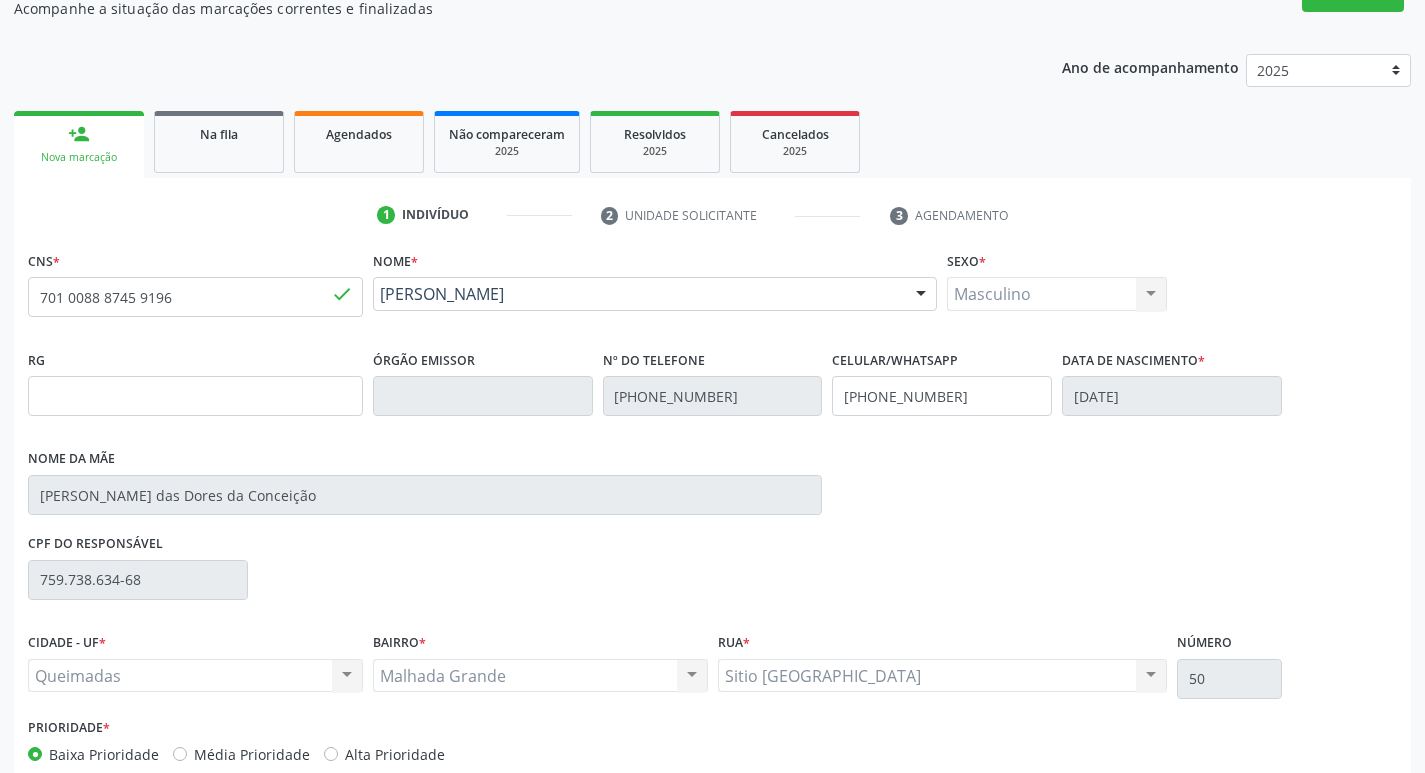 scroll, scrollTop: 297, scrollLeft: 0, axis: vertical 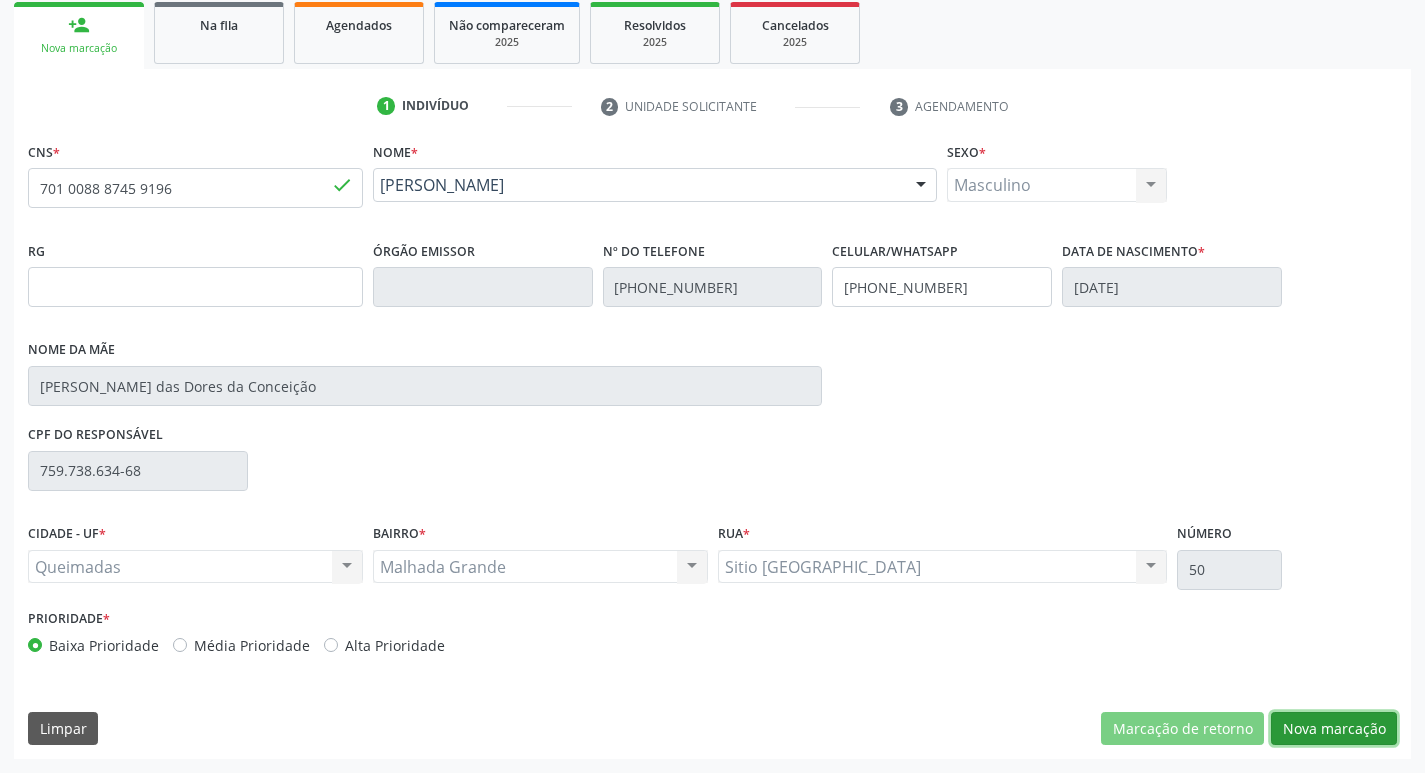 click on "Nova marcação" at bounding box center (1334, 729) 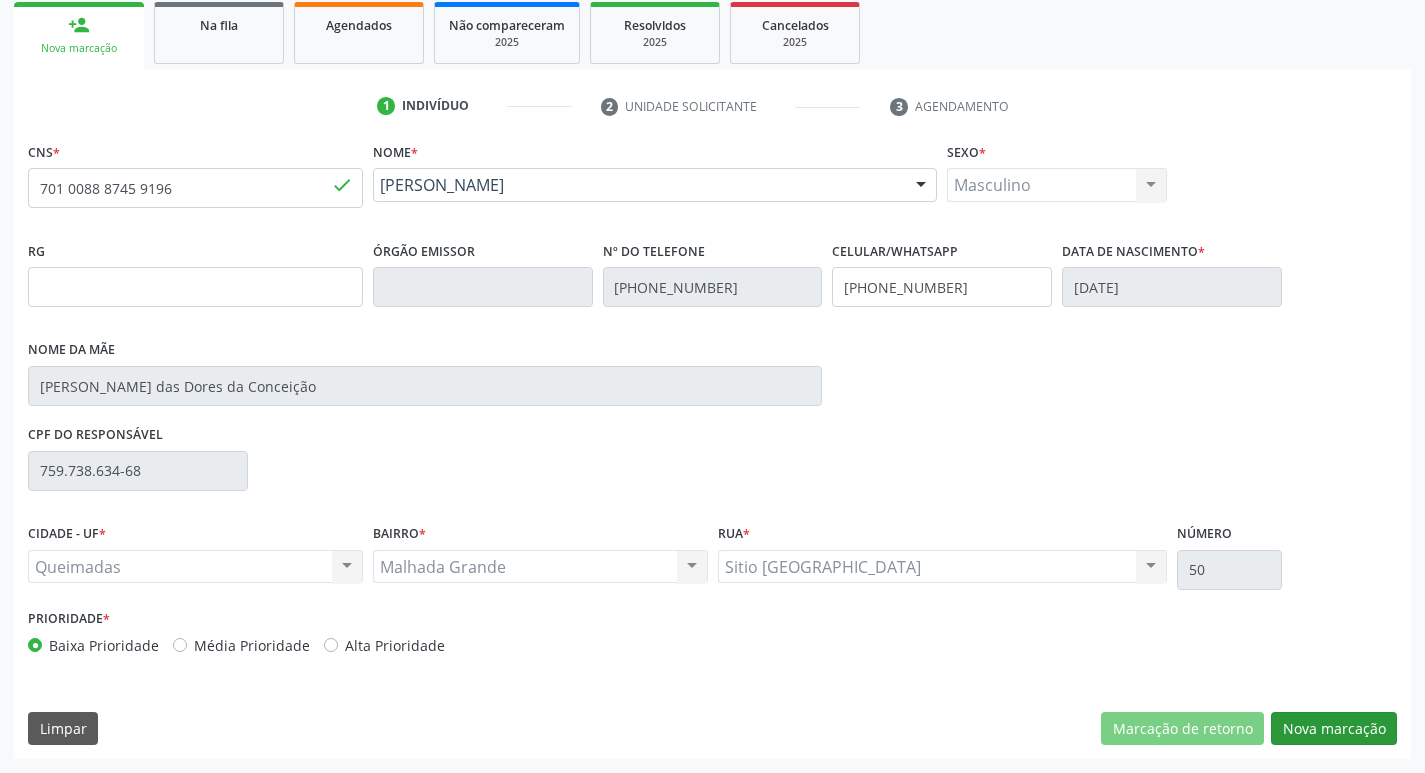 scroll, scrollTop: 133, scrollLeft: 0, axis: vertical 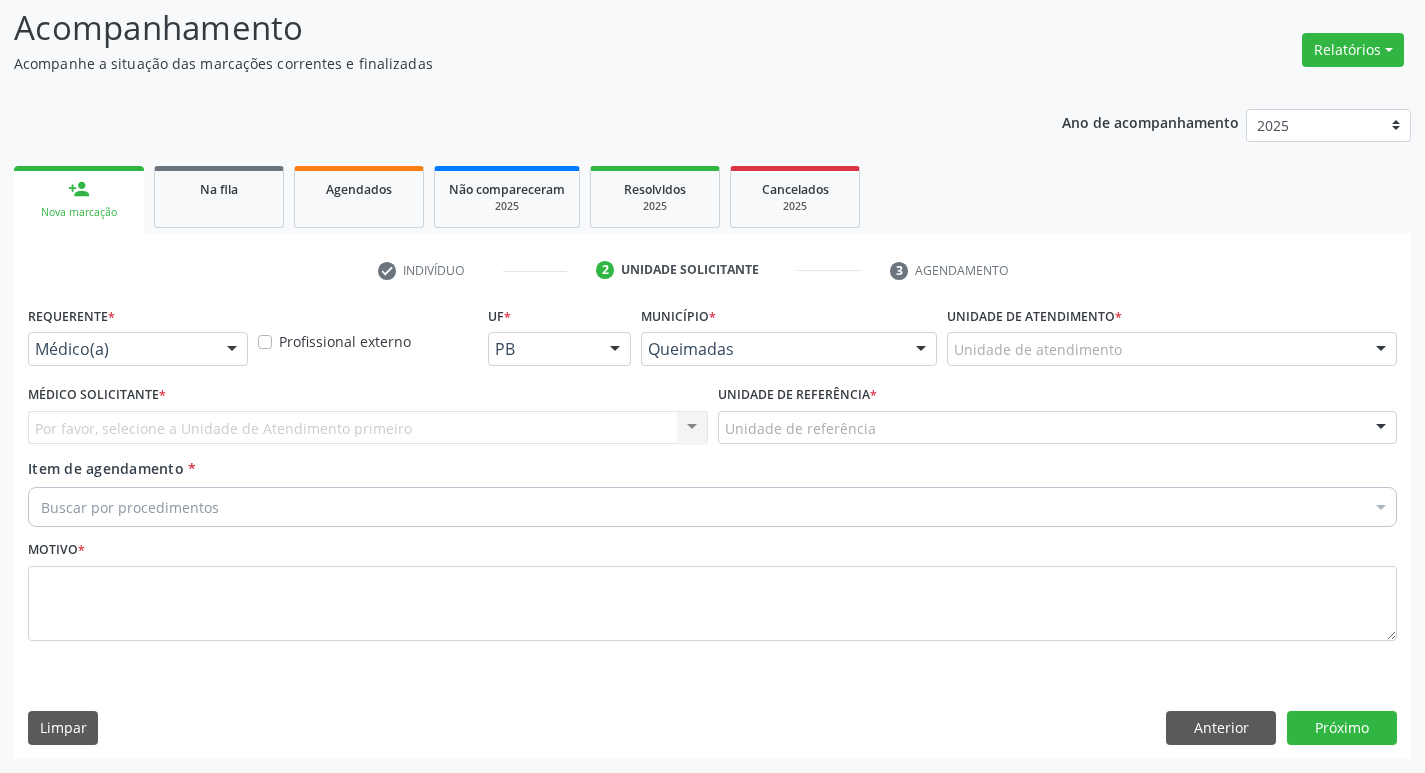 drag, startPoint x: 68, startPoint y: 331, endPoint x: 71, endPoint y: 403, distance: 72.06247 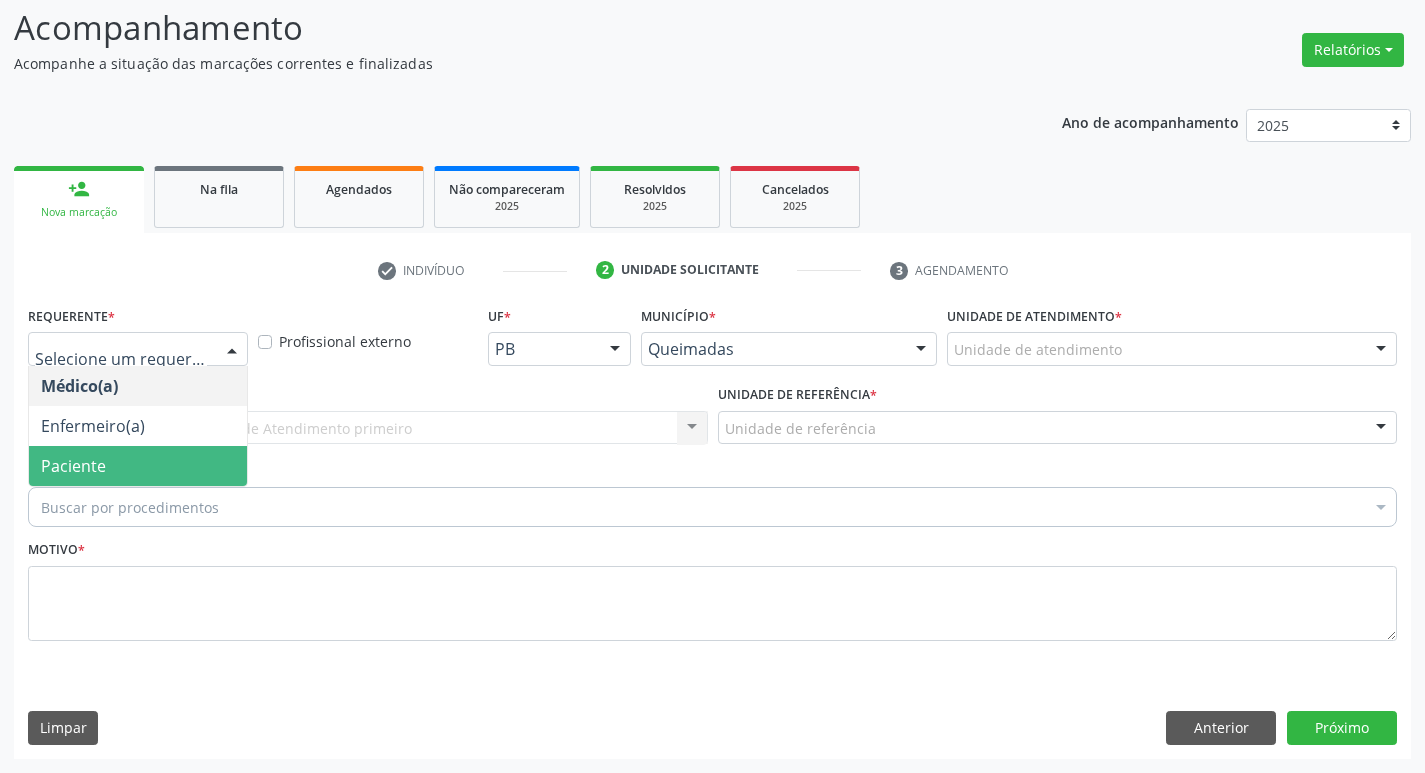 click on "Paciente" at bounding box center (73, 466) 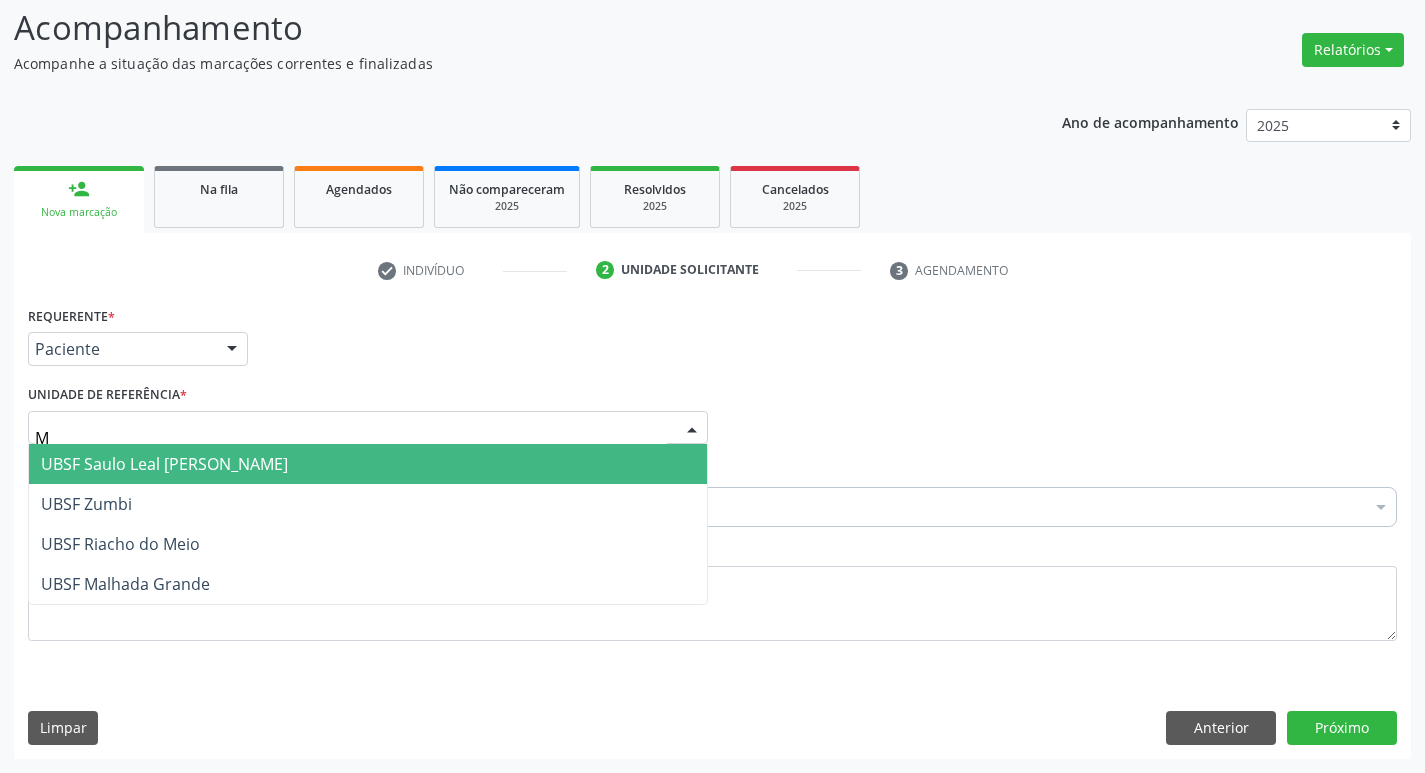 type on "MA" 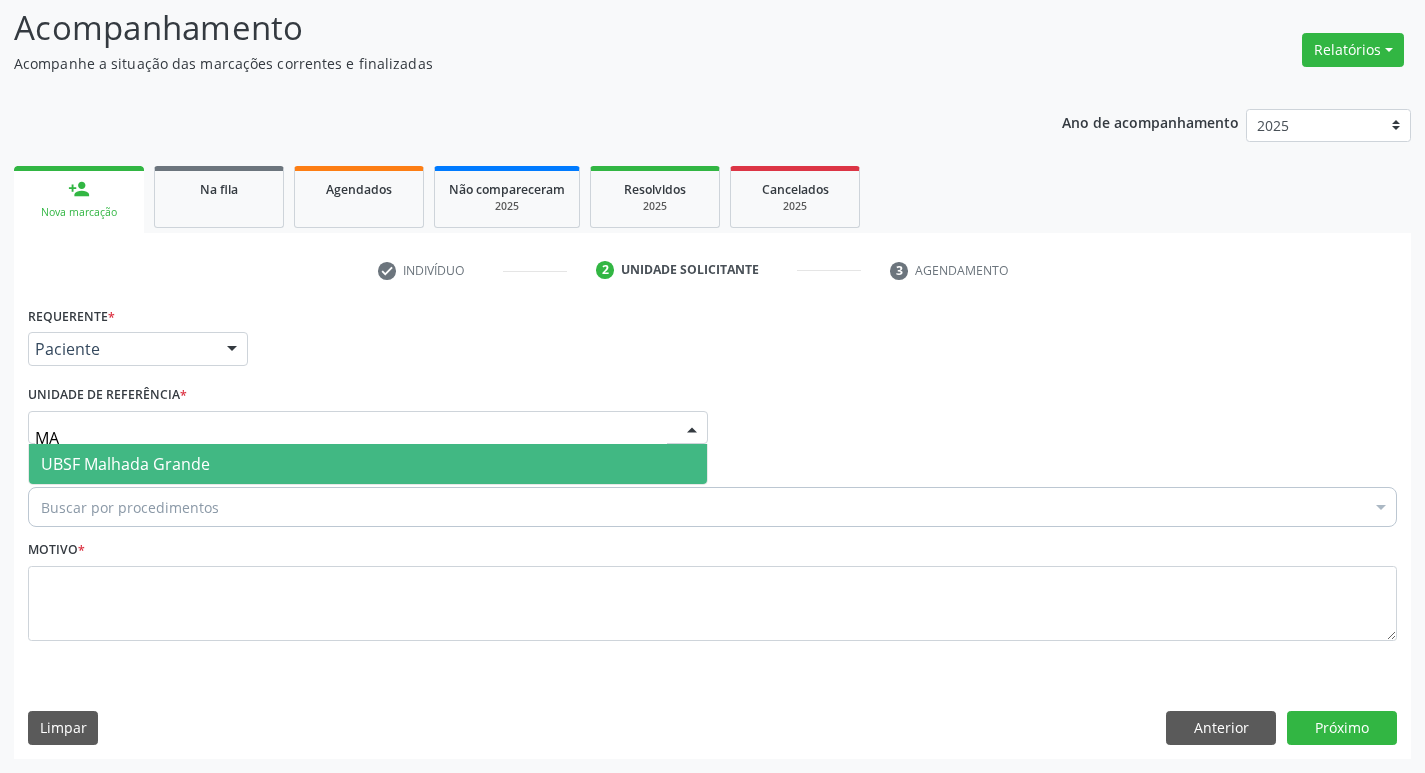 click on "UBSF Malhada Grande" at bounding box center [125, 464] 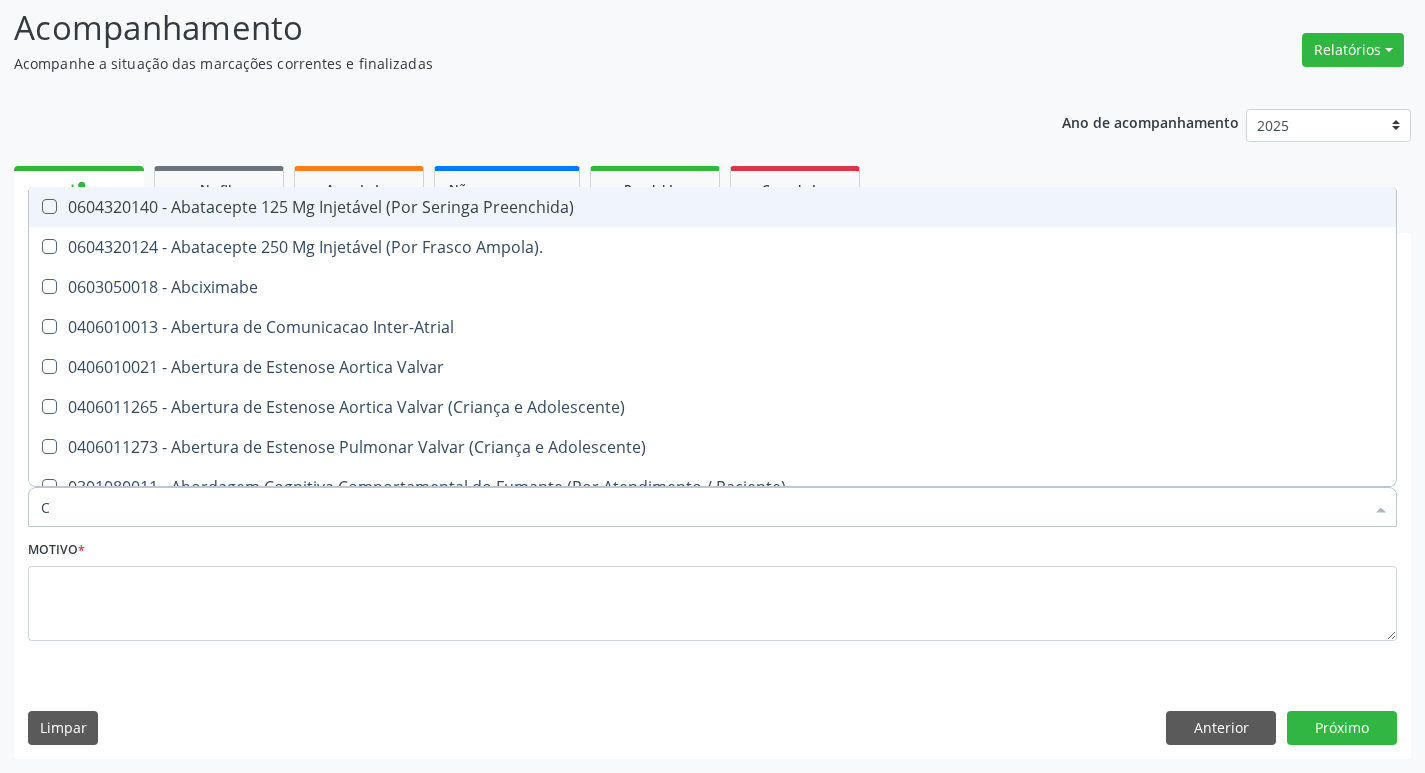 type on "CARDIOLOGISTA" 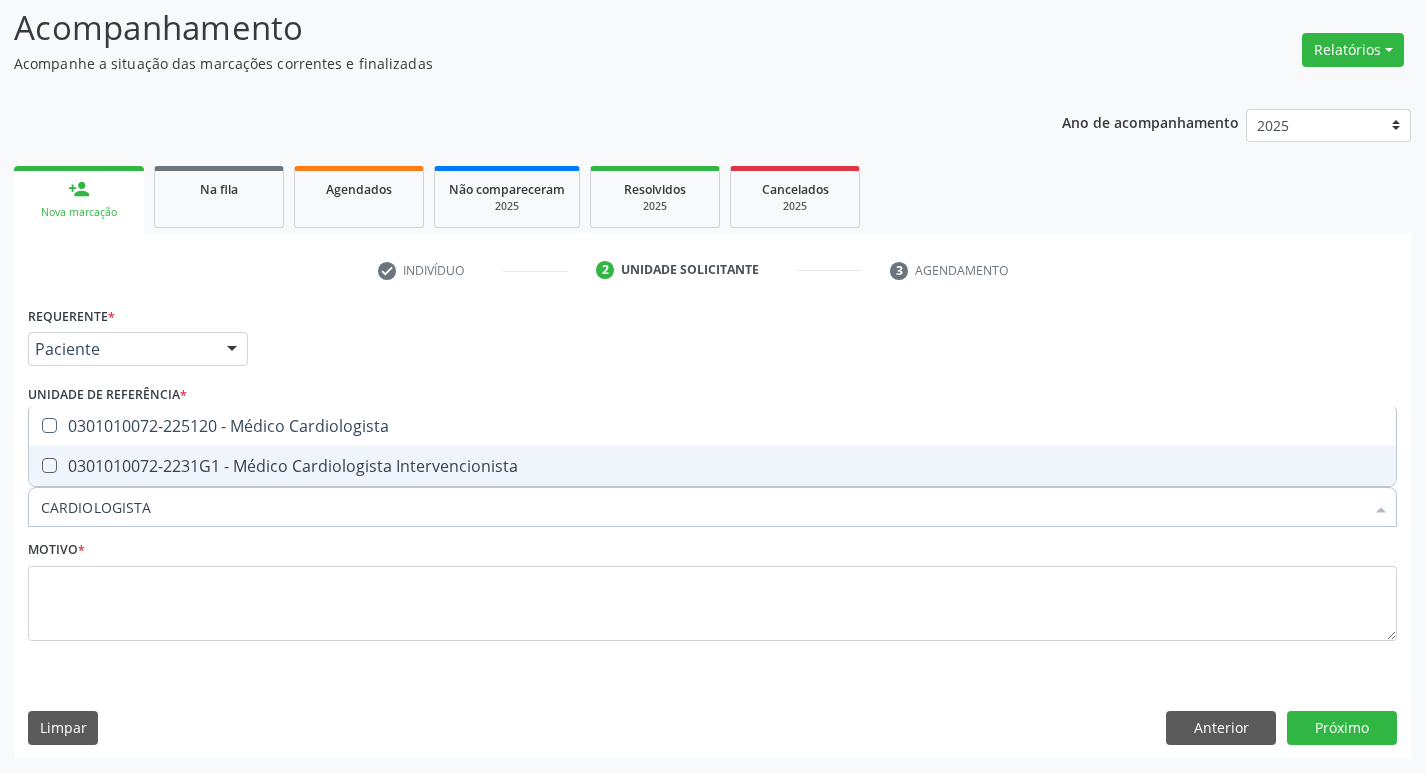 click on "0301010072-2231G1 - Médico Cardiologista Intervencionista" at bounding box center (712, 466) 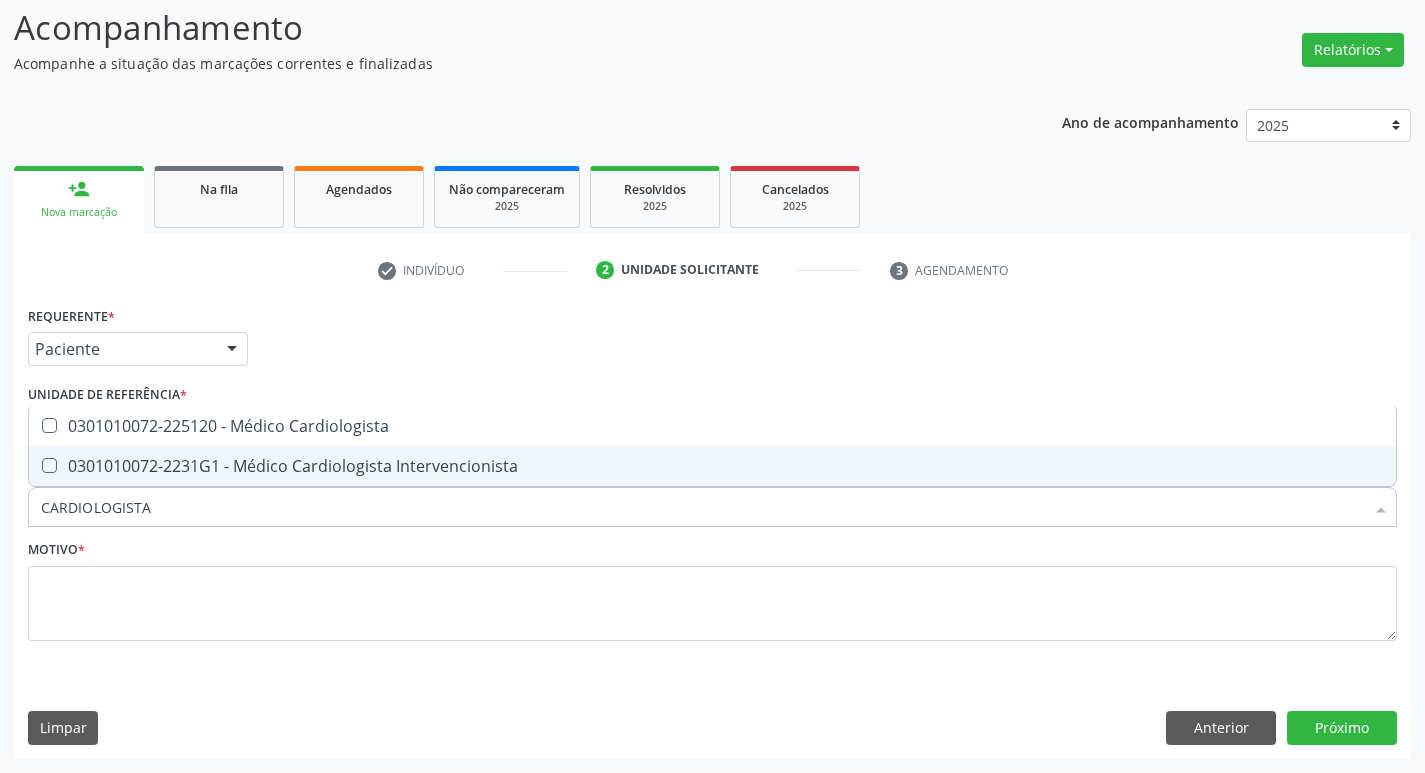 checkbox on "true" 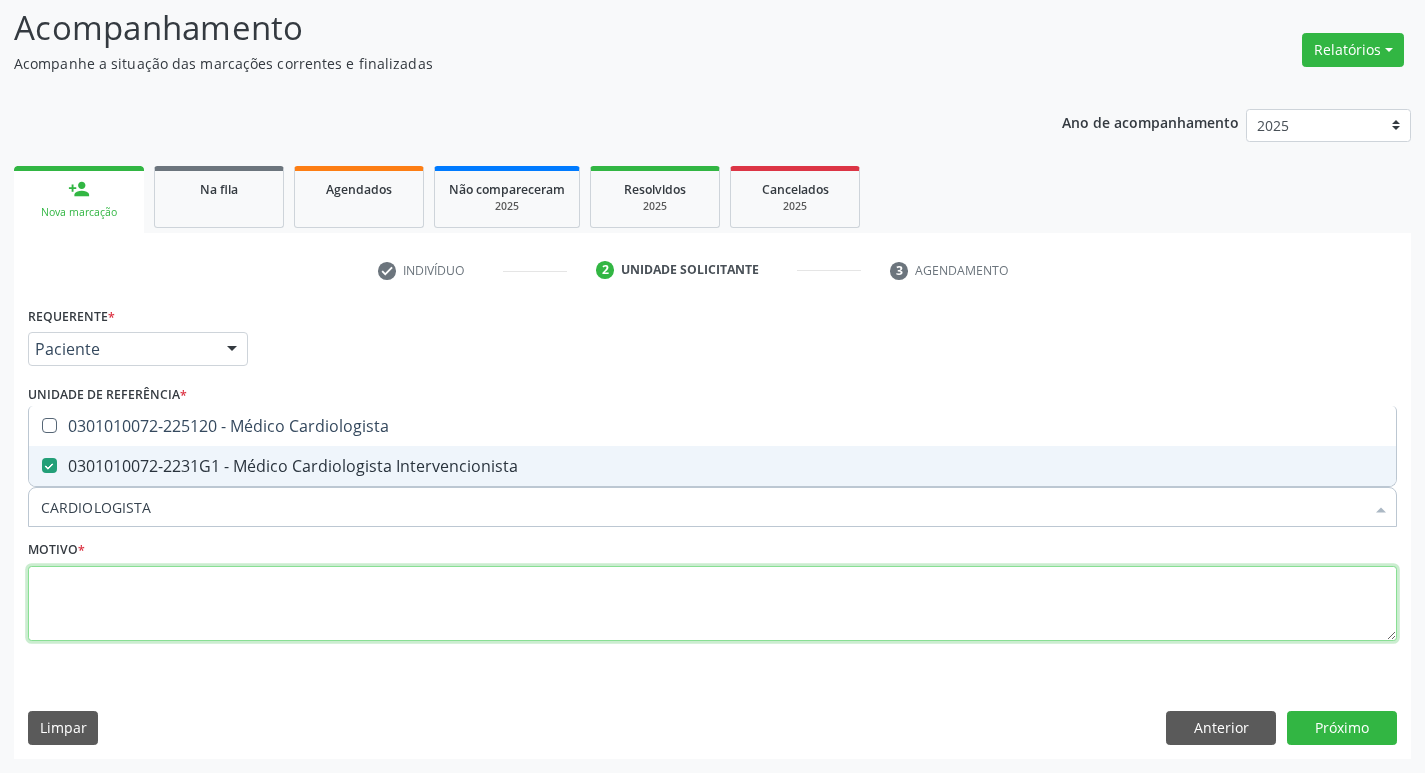 click at bounding box center (712, 604) 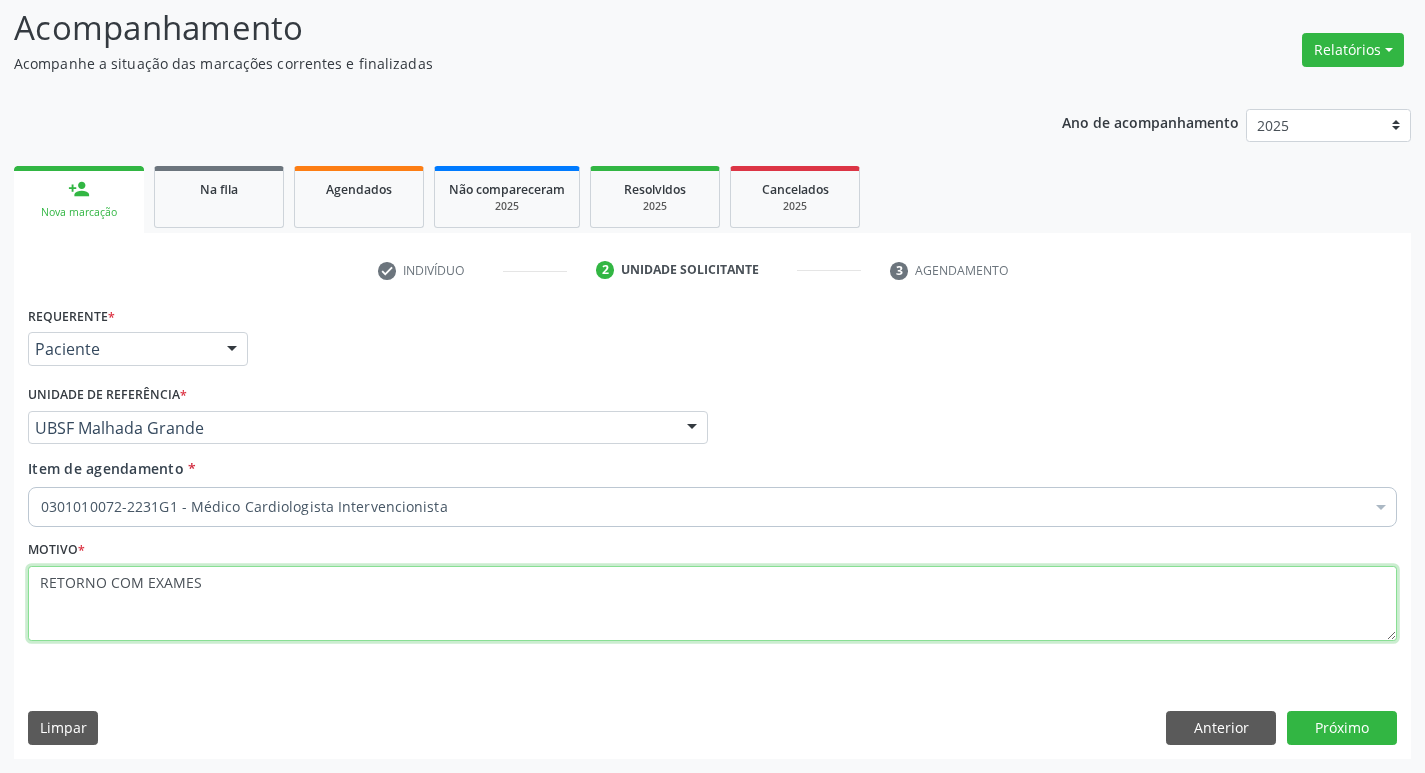 type on "RETORNO COM EXAMES" 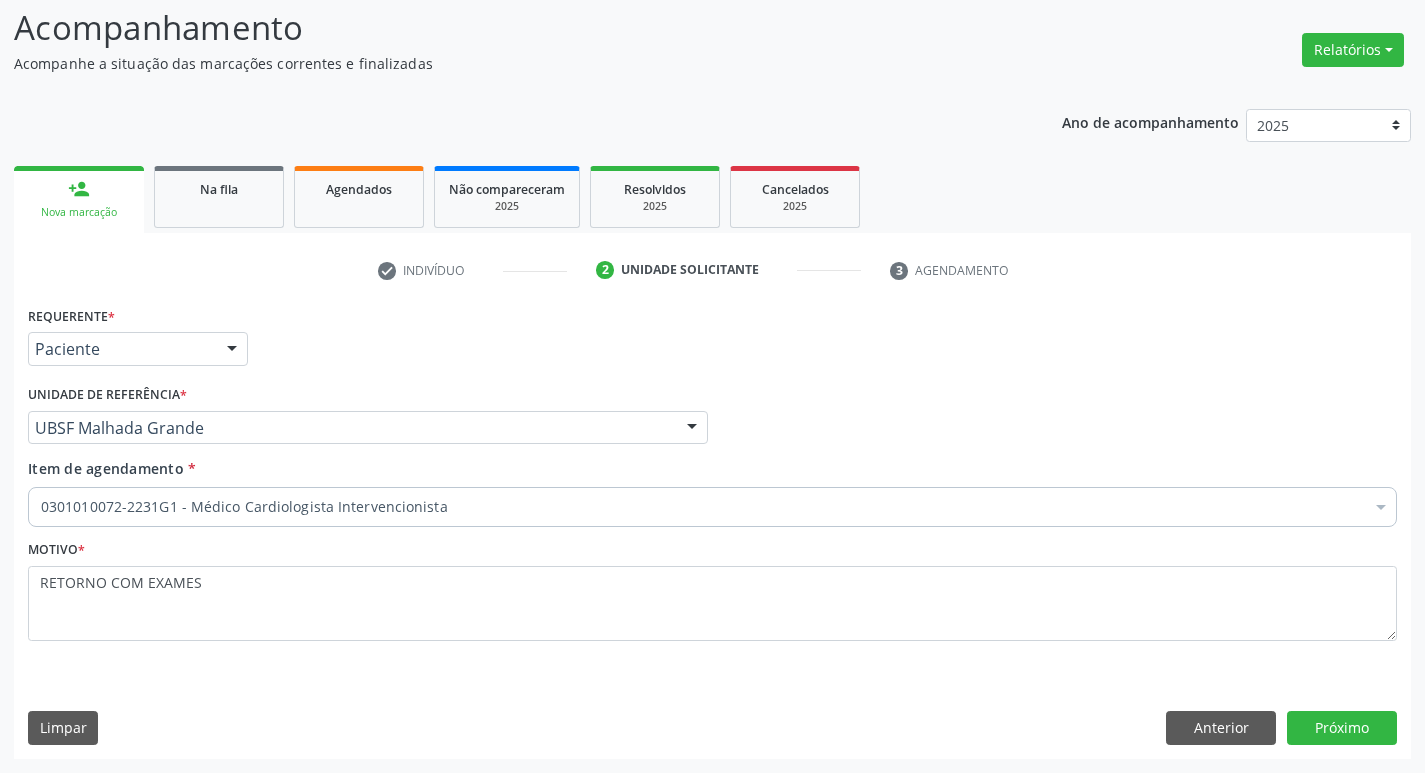 click on "Requerente
*
Paciente         Médico(a)   Enfermeiro(a)   Paciente
Nenhum resultado encontrado para: "   "
Não há nenhuma opção para ser exibida.
UF
PB         PB
Nenhum resultado encontrado para: "   "
Não há nenhuma opção para ser exibida.
Município
[GEOGRAPHIC_DATA]   Queimadas
Nenhum resultado encontrado para: "   "
Não há nenhuma opção para ser exibida.
Médico Solicitante
Por favor, selecione a Unidade de Atendimento primeiro
Nenhum resultado encontrado para: "   "
Não há nenhuma opção para ser exibida.
Unidade de referência
*
UBSF [GEOGRAPHIC_DATA]         UBSF Ligeiro II   UBSF Saulo Leal [PERSON_NAME]   UBSF Castanho   UBSF [GEOGRAPHIC_DATA]   UBSF Ze Velho   UBSF [GEOGRAPHIC_DATA]   UBSF Olho Dagua Salgado   UBSF Zumbi" at bounding box center (712, 529) 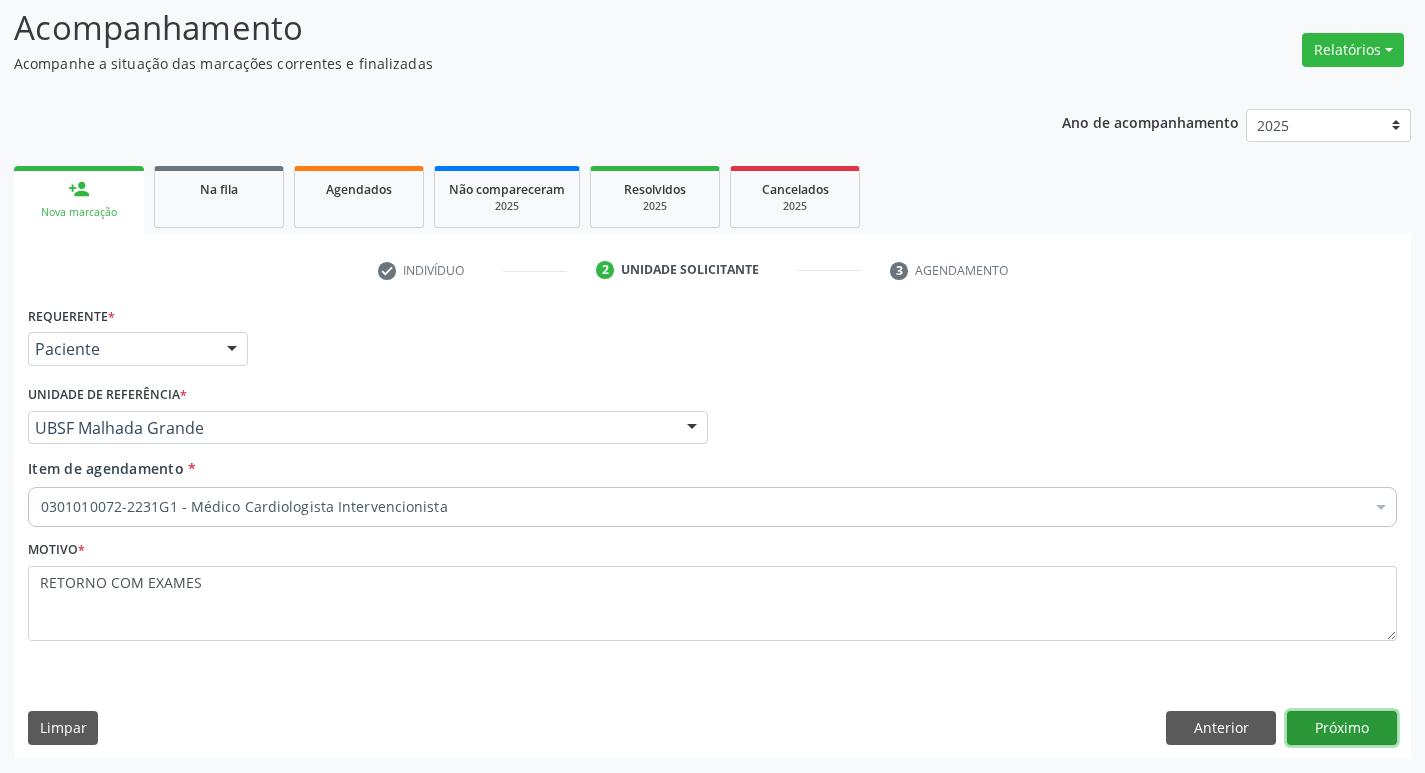 click on "Próximo" at bounding box center (1342, 728) 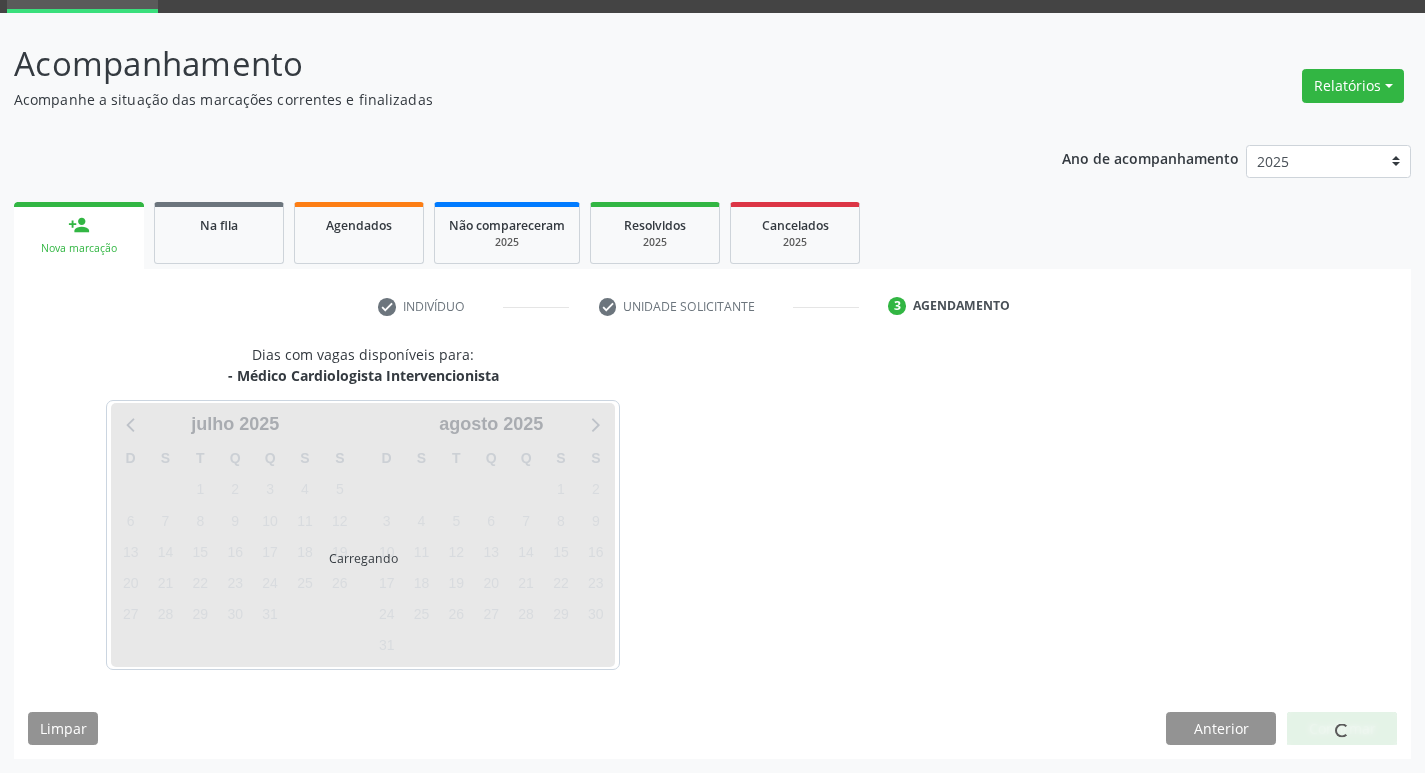 scroll, scrollTop: 97, scrollLeft: 0, axis: vertical 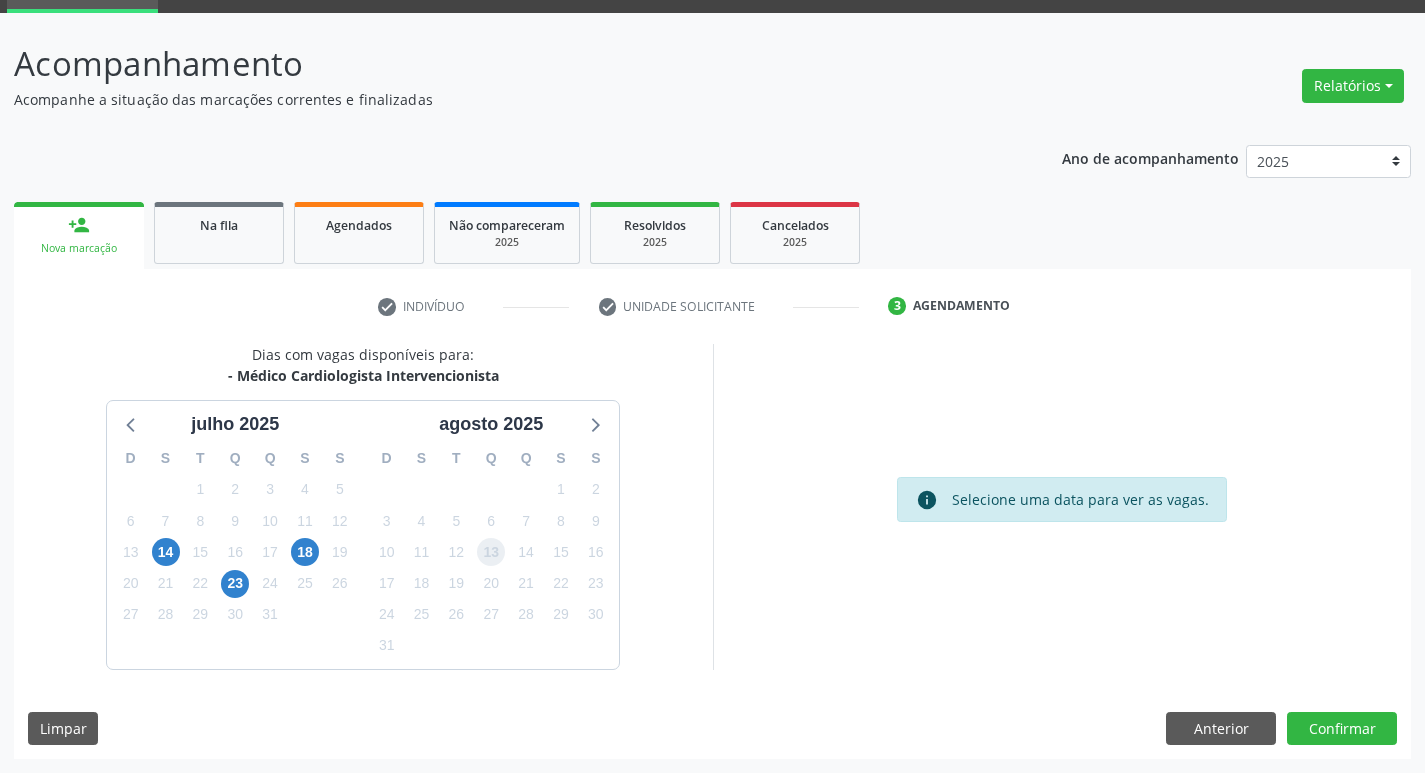click on "13" at bounding box center (491, 552) 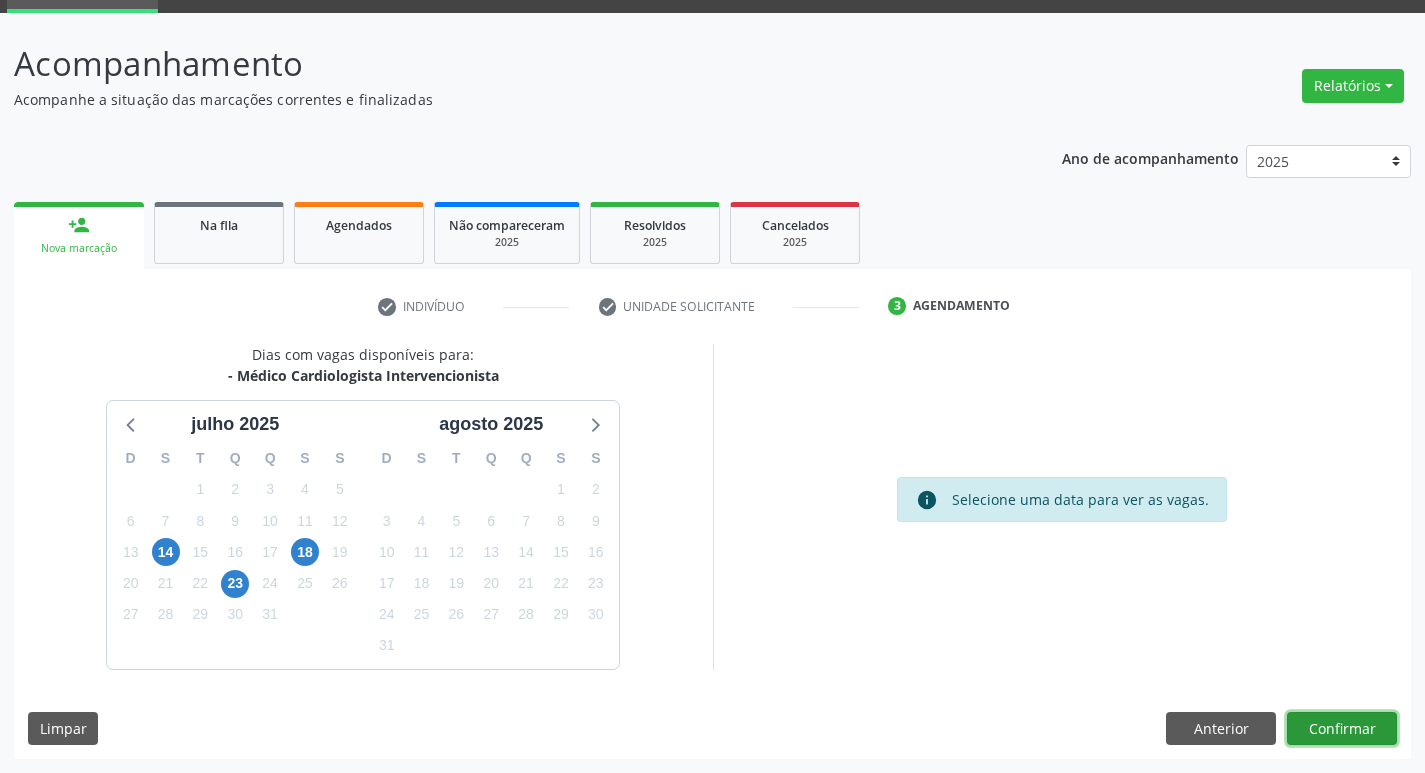 click on "Confirmar" at bounding box center (1342, 729) 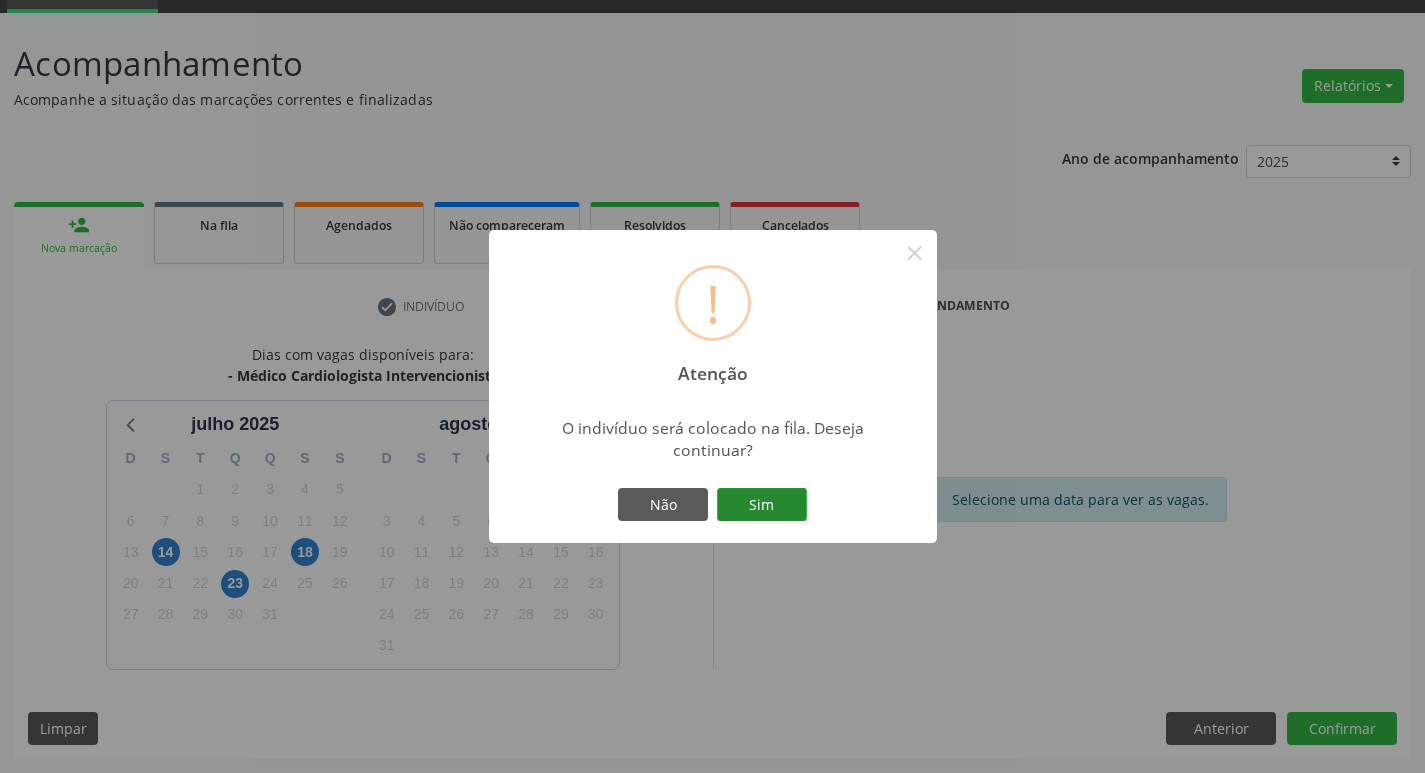 click on "Sim" at bounding box center (762, 505) 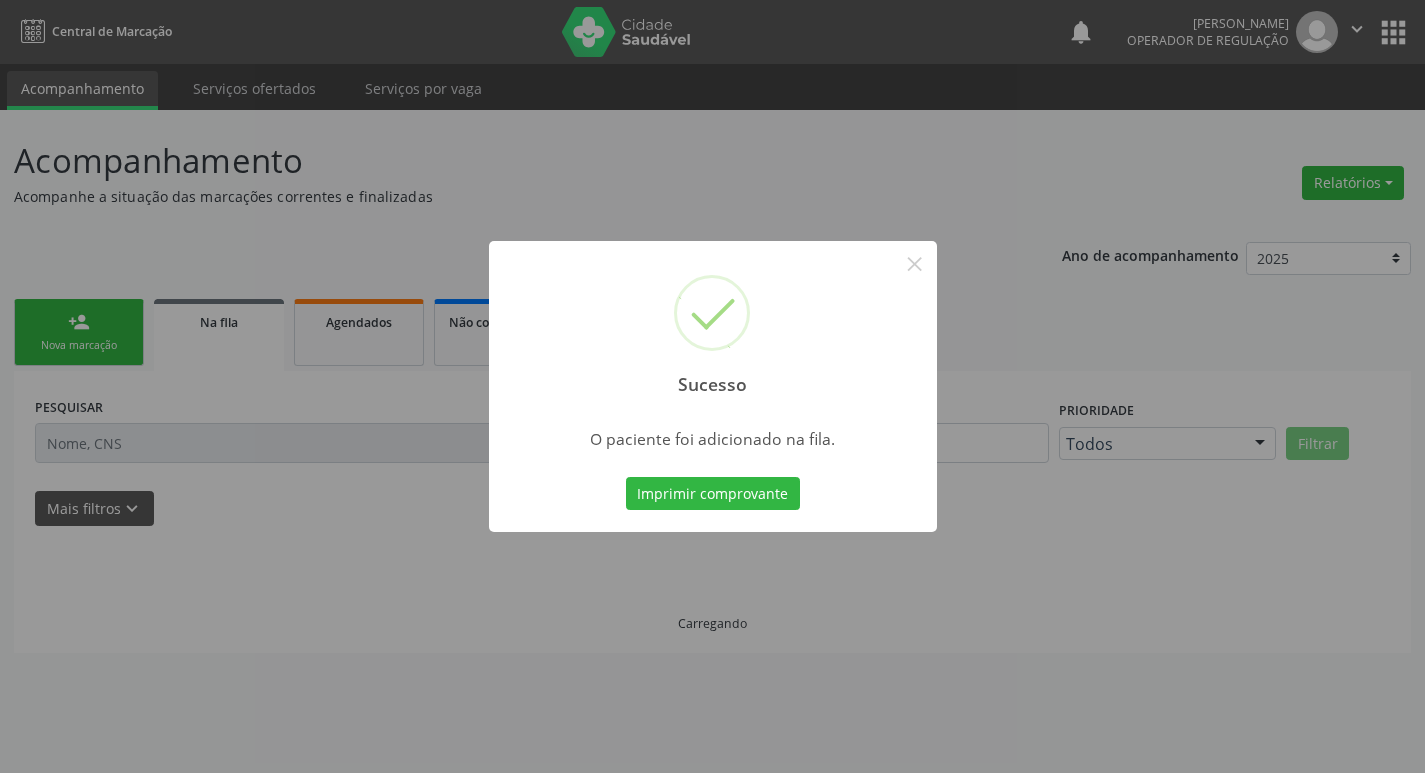 scroll, scrollTop: 0, scrollLeft: 0, axis: both 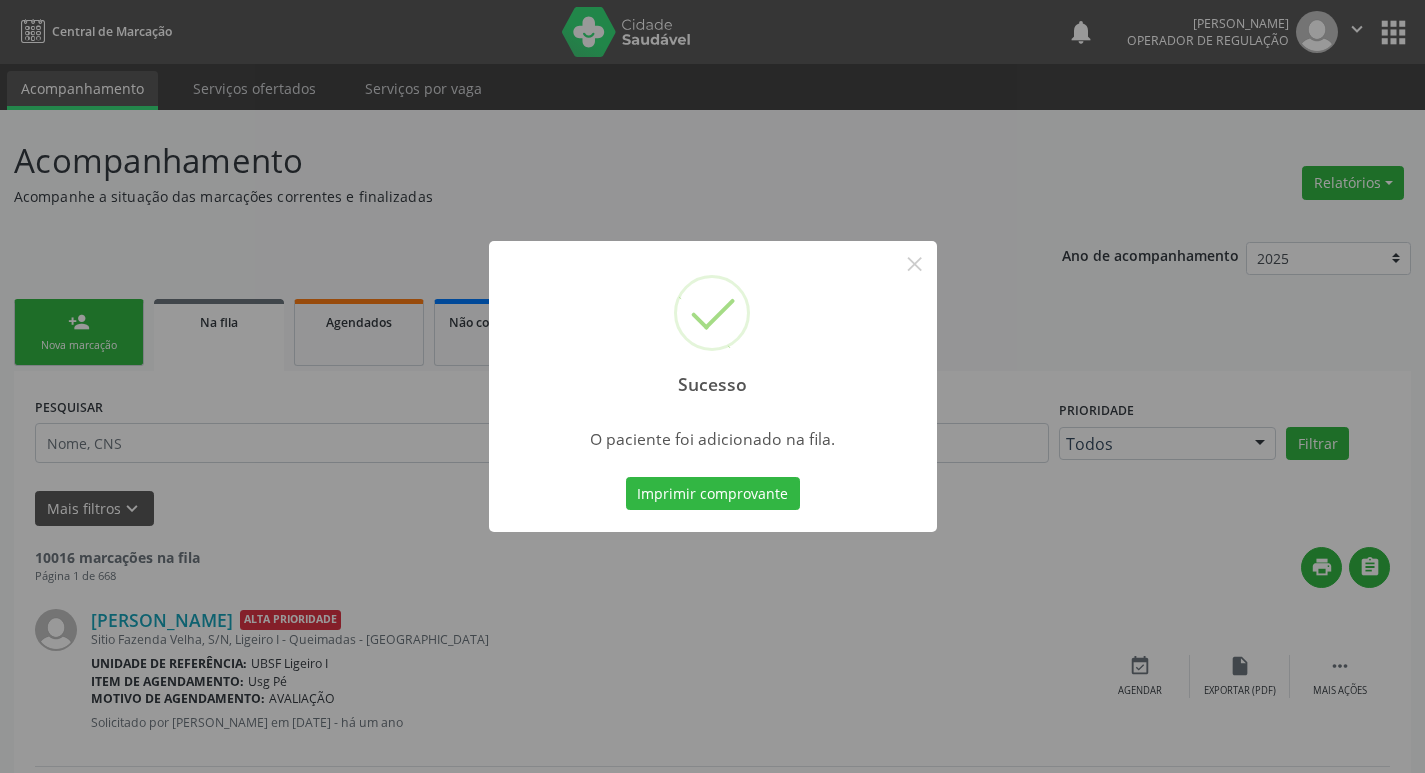 click on "Sucesso × O paciente foi adicionado na fila. Imprimir comprovante Cancel" at bounding box center [712, 386] 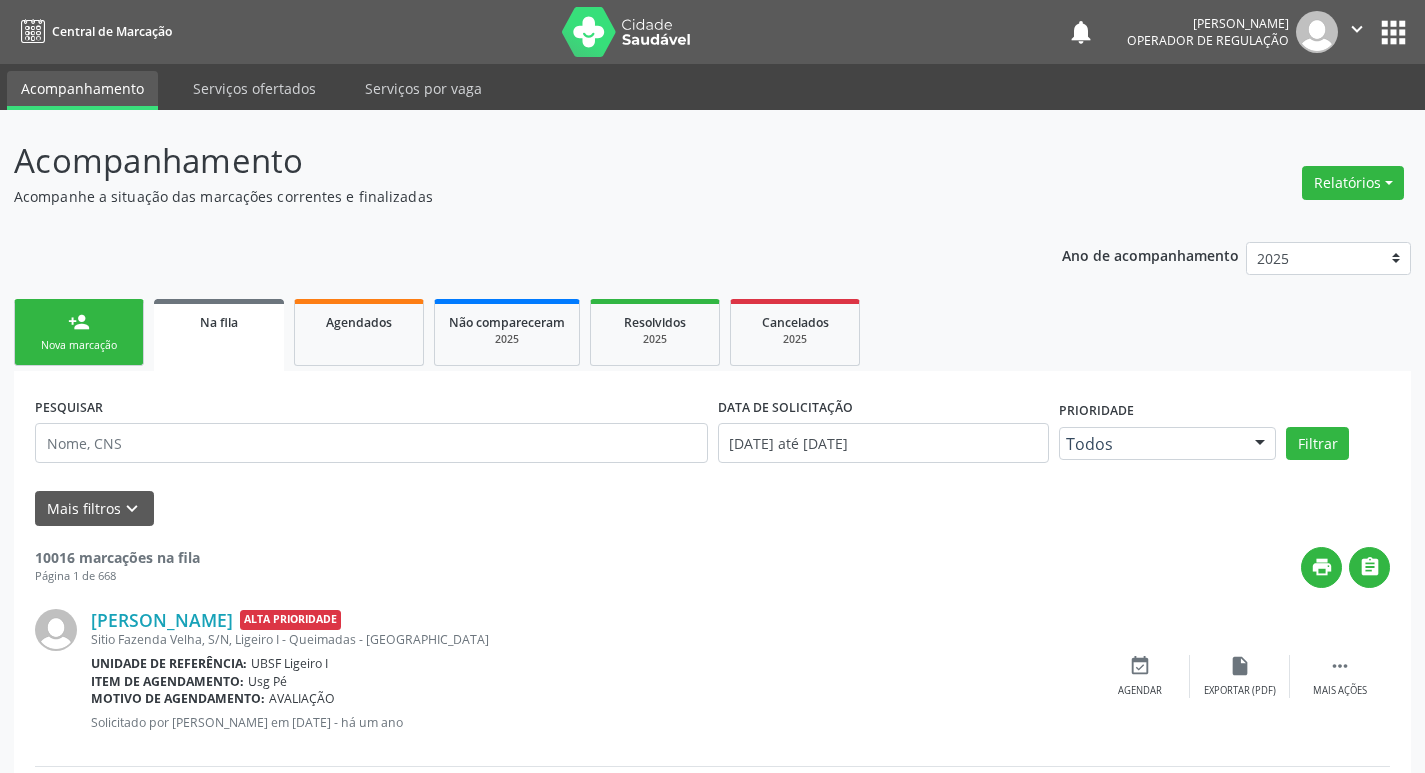click on "Nova marcação" at bounding box center (79, 345) 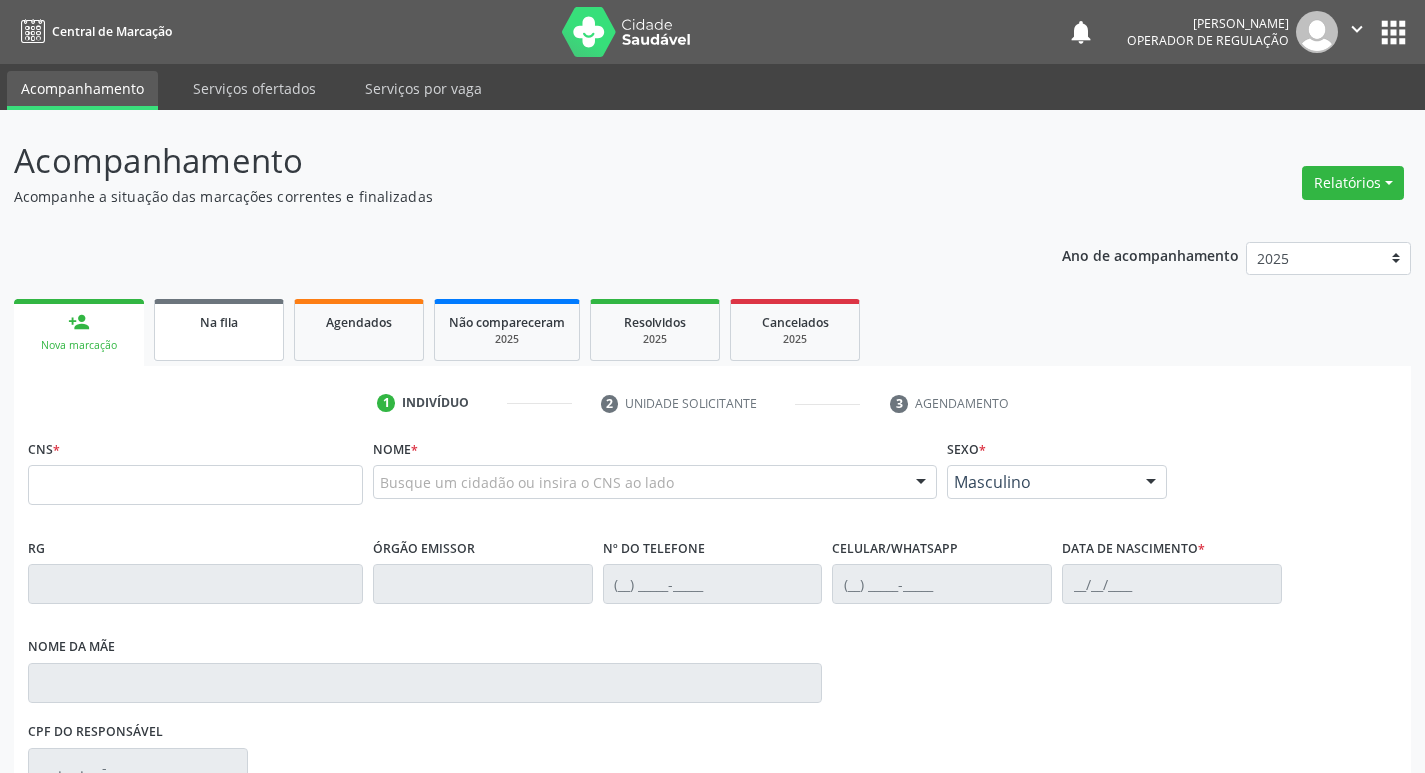 click on "Na fila" at bounding box center (219, 330) 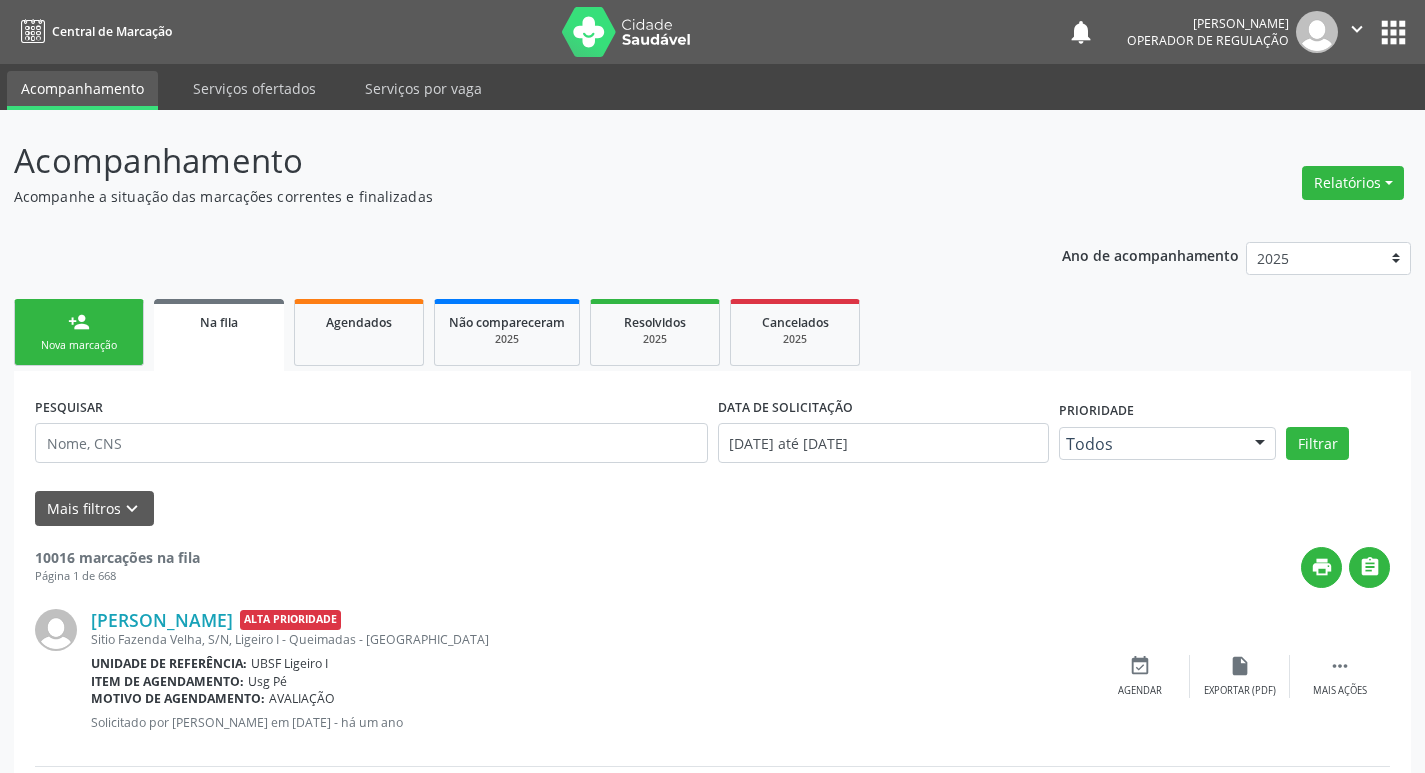 click on "Nova marcação" at bounding box center (79, 345) 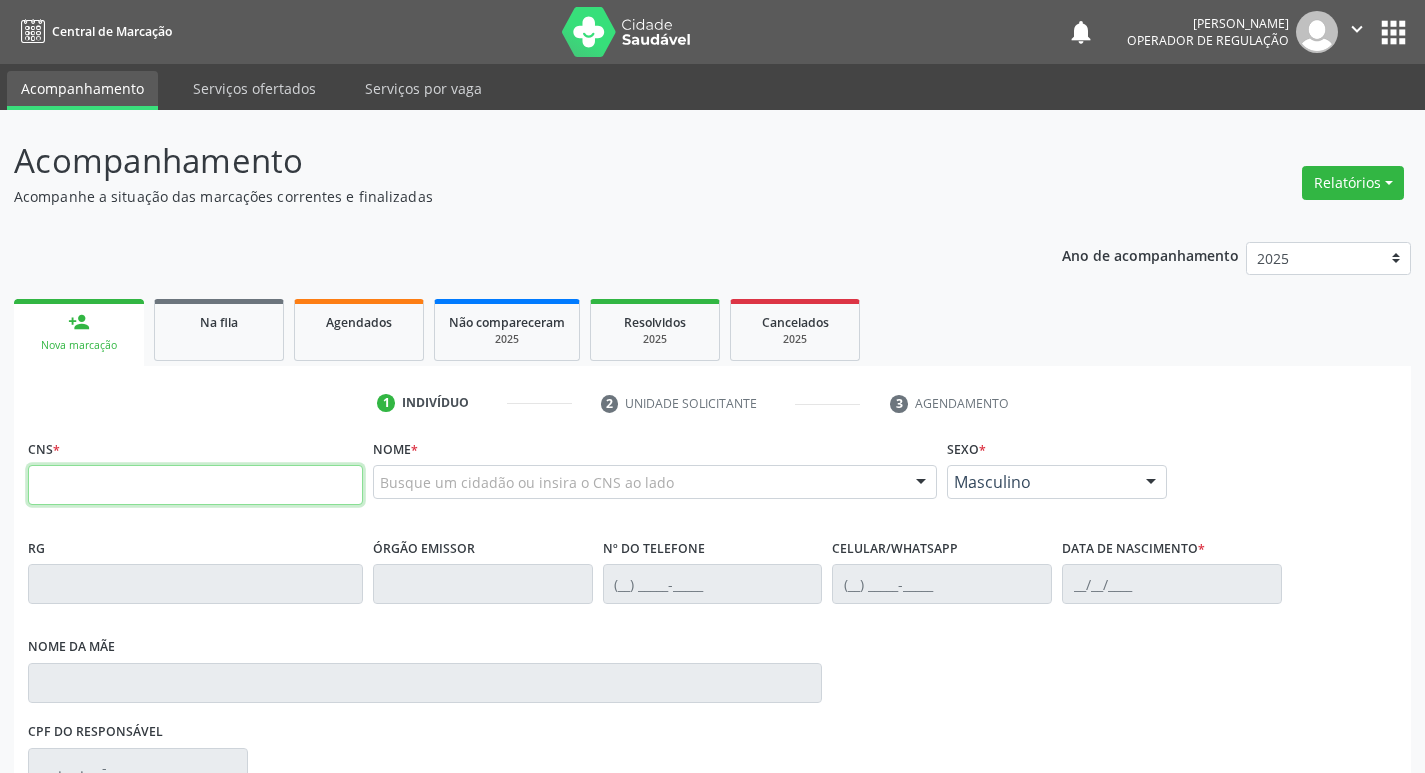 click at bounding box center [195, 485] 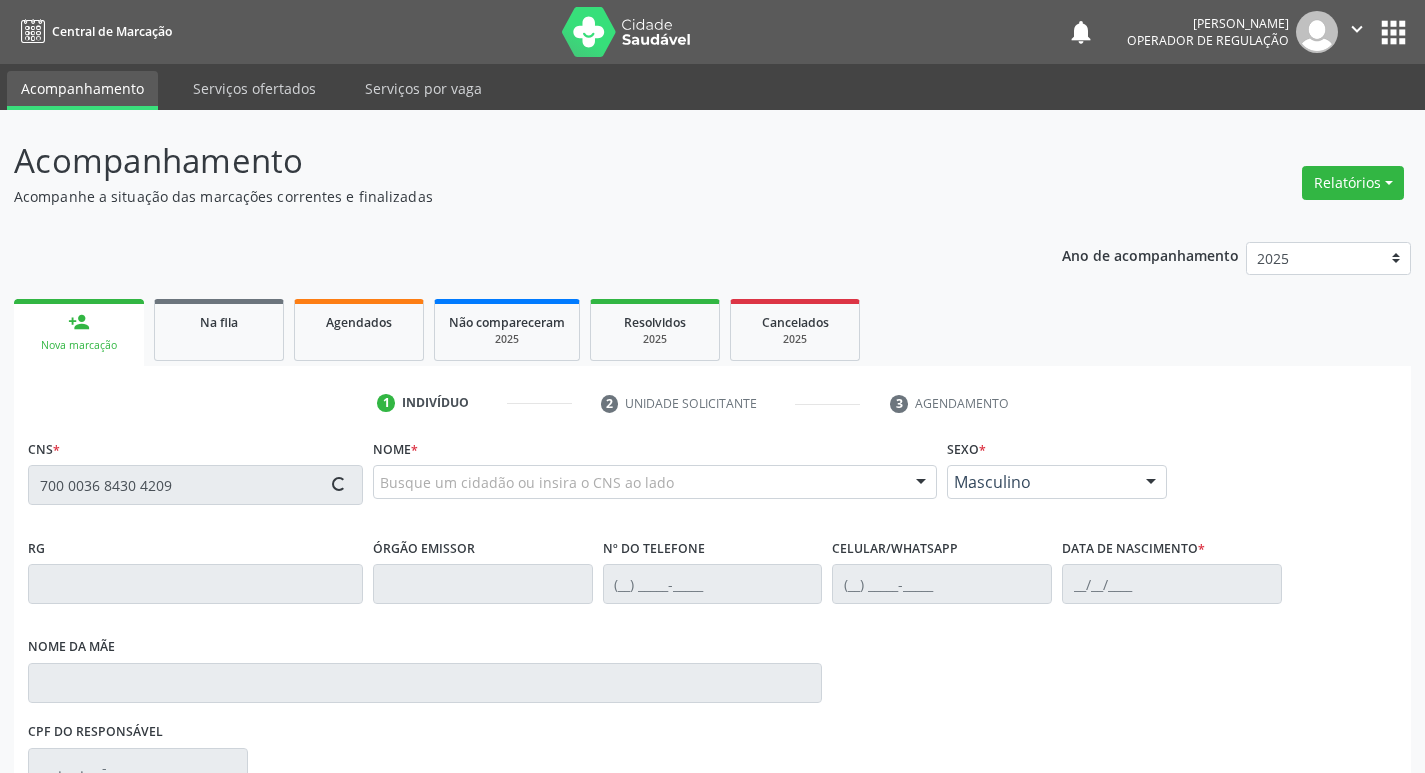 type on "700 0036 8430 4209" 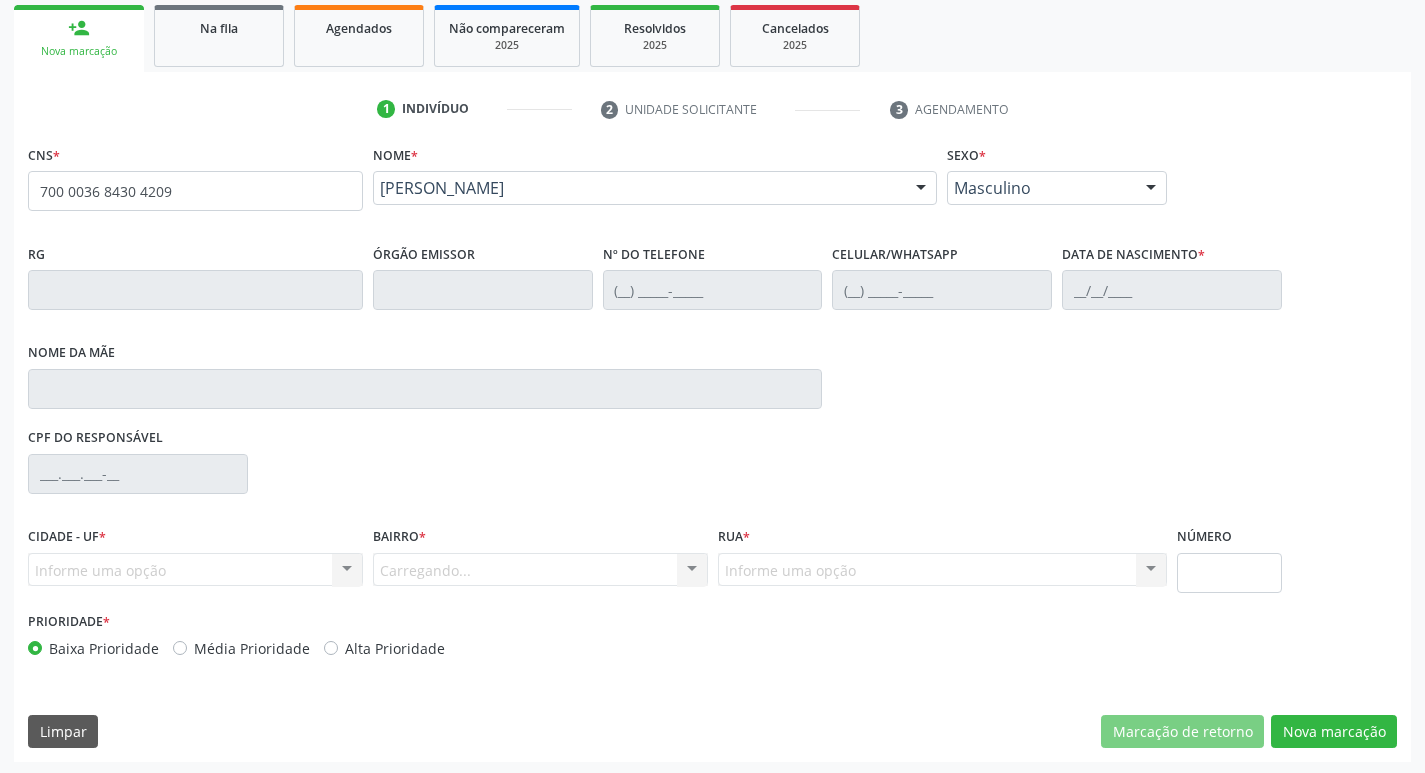 scroll, scrollTop: 297, scrollLeft: 0, axis: vertical 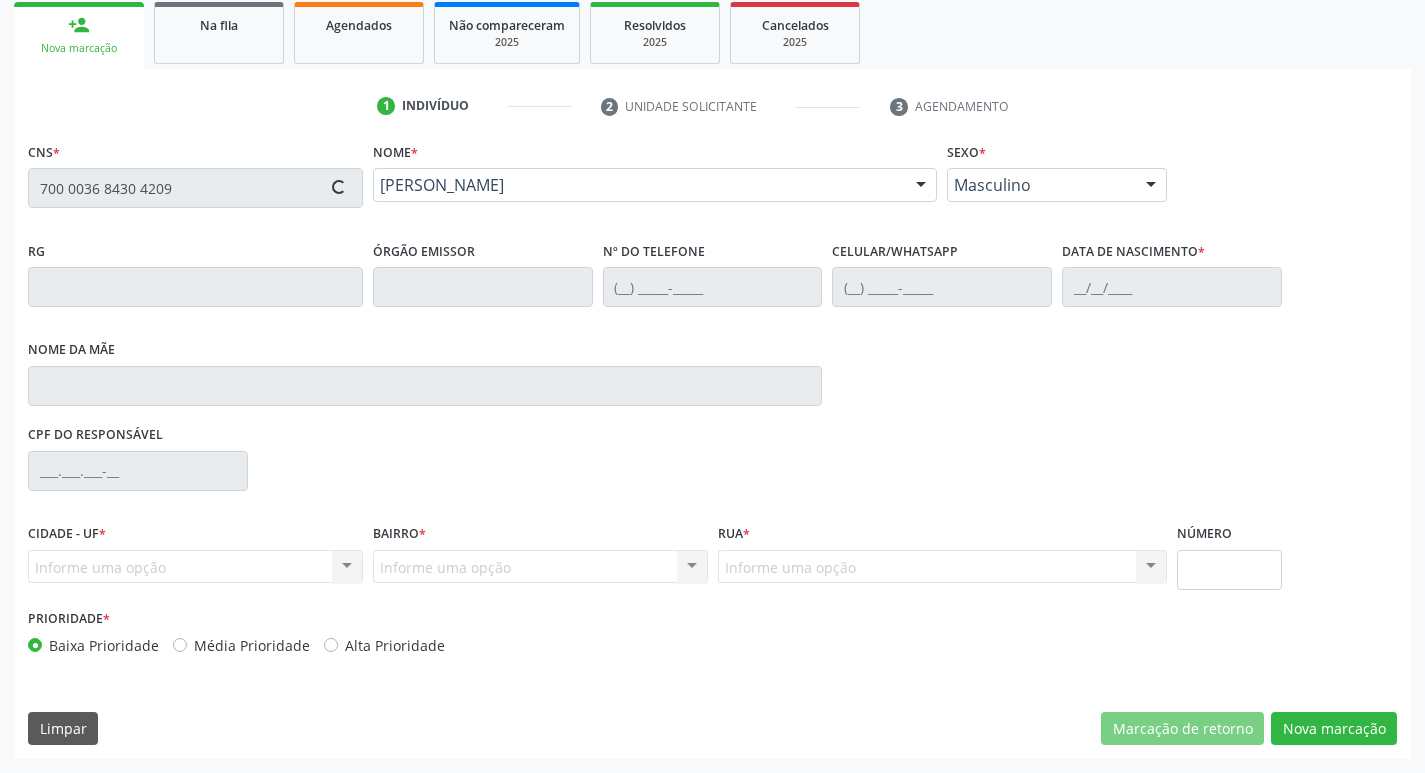 type on "[PHONE_NUMBER]" 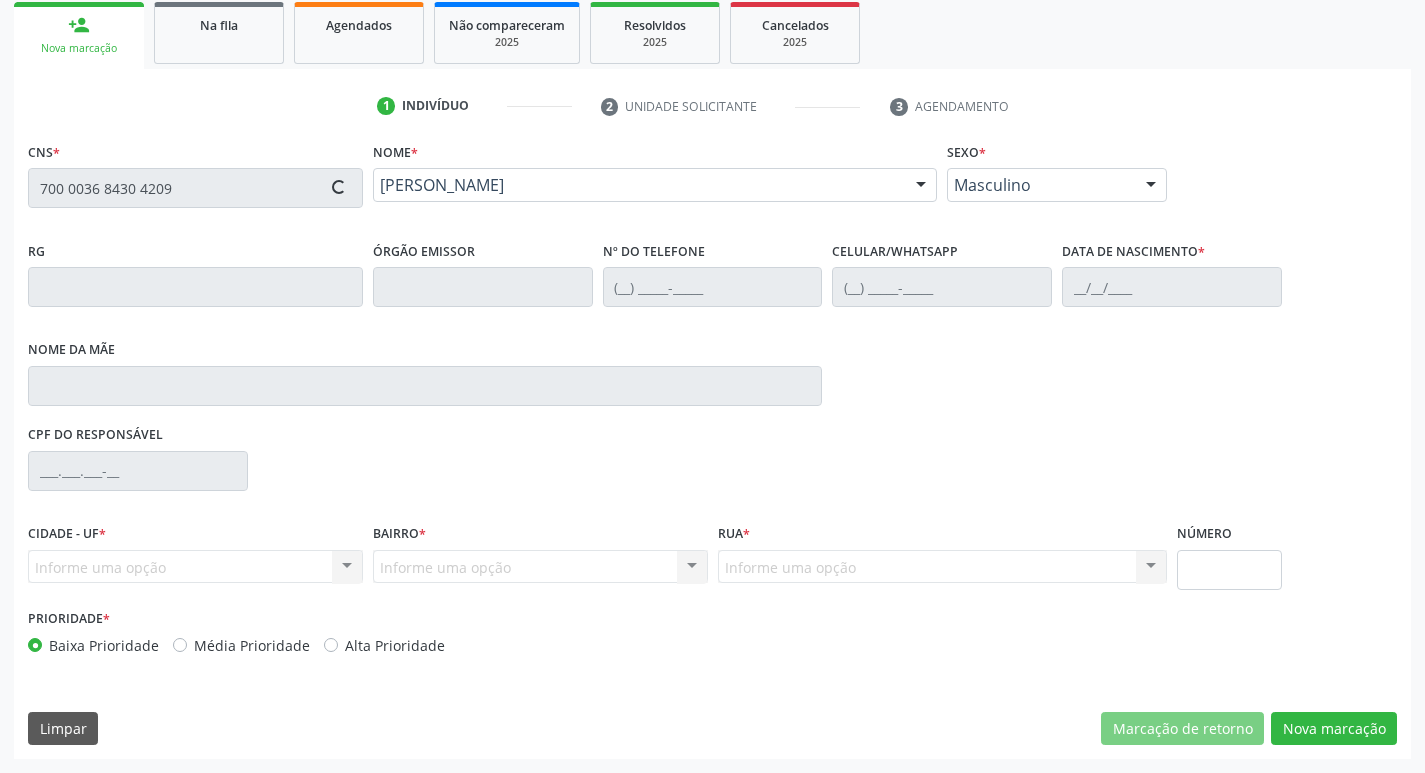 type on "[PHONE_NUMBER]" 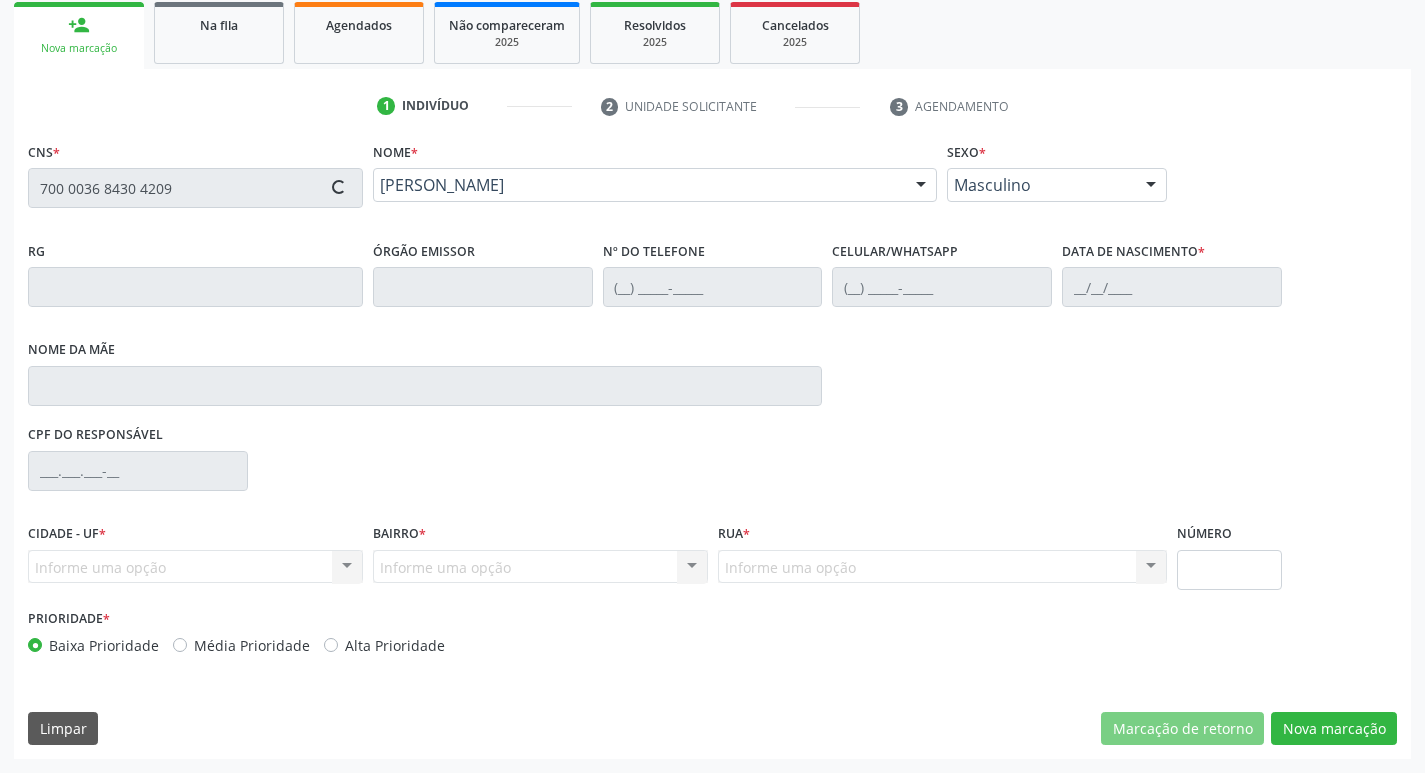 type on "67" 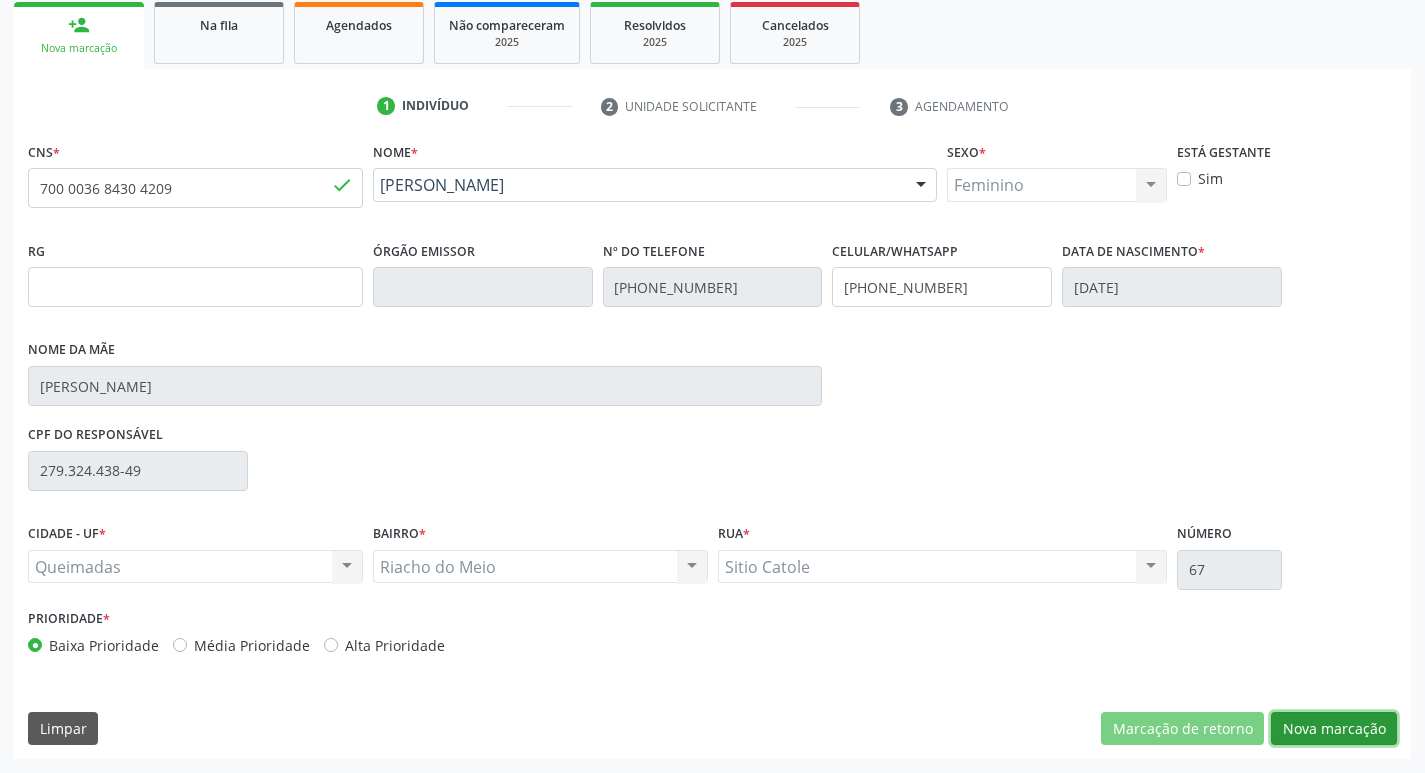 click on "Nova marcação" at bounding box center (1334, 729) 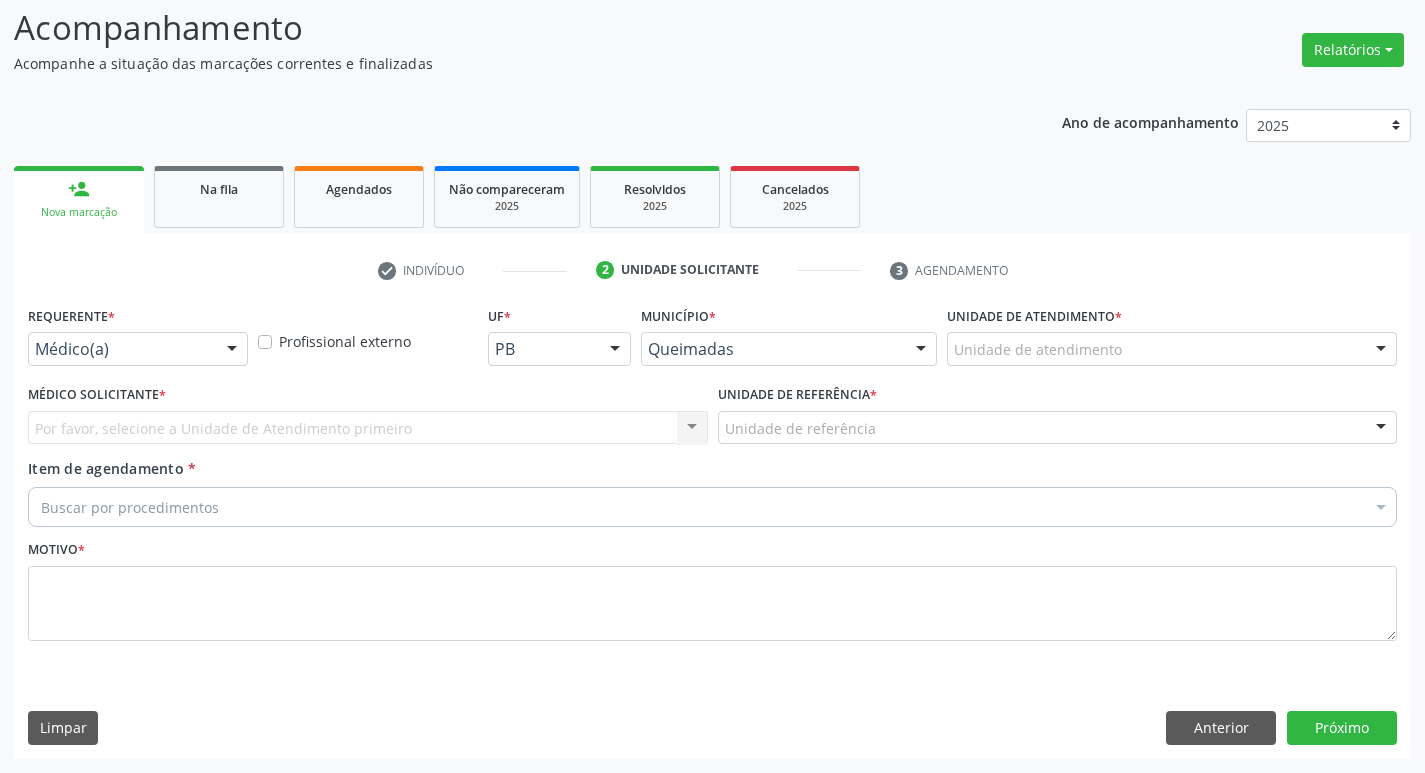 scroll, scrollTop: 133, scrollLeft: 0, axis: vertical 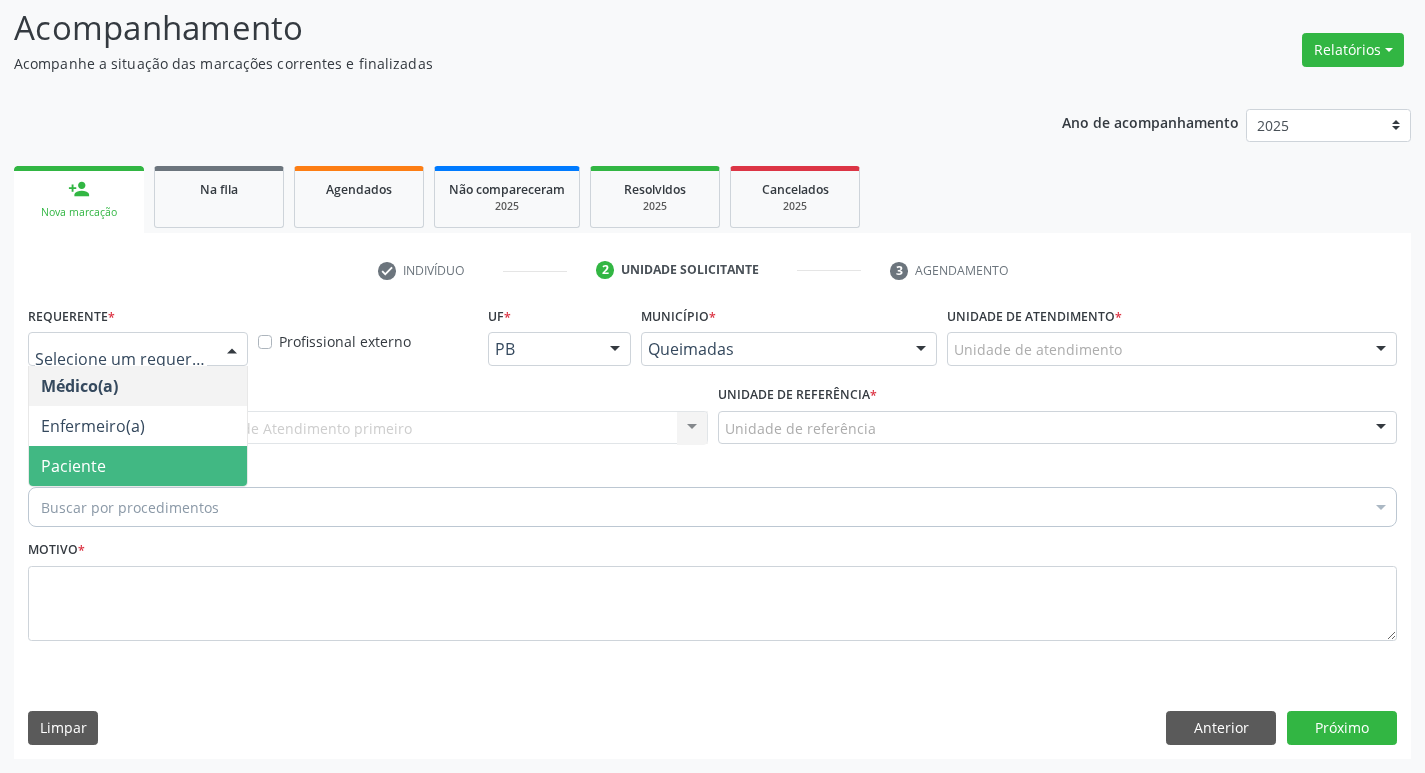 click on "Paciente" at bounding box center (138, 466) 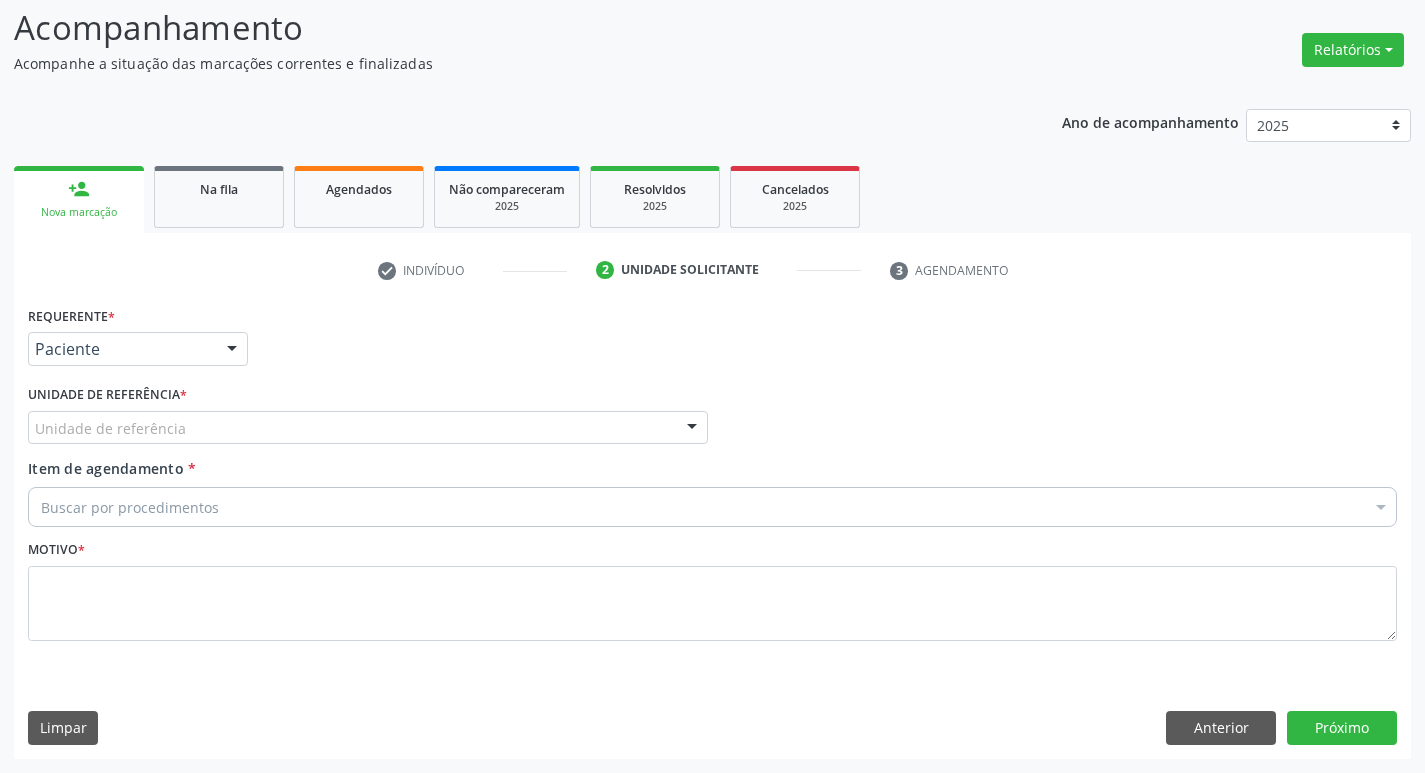 click on "Unidade de referência" at bounding box center [368, 428] 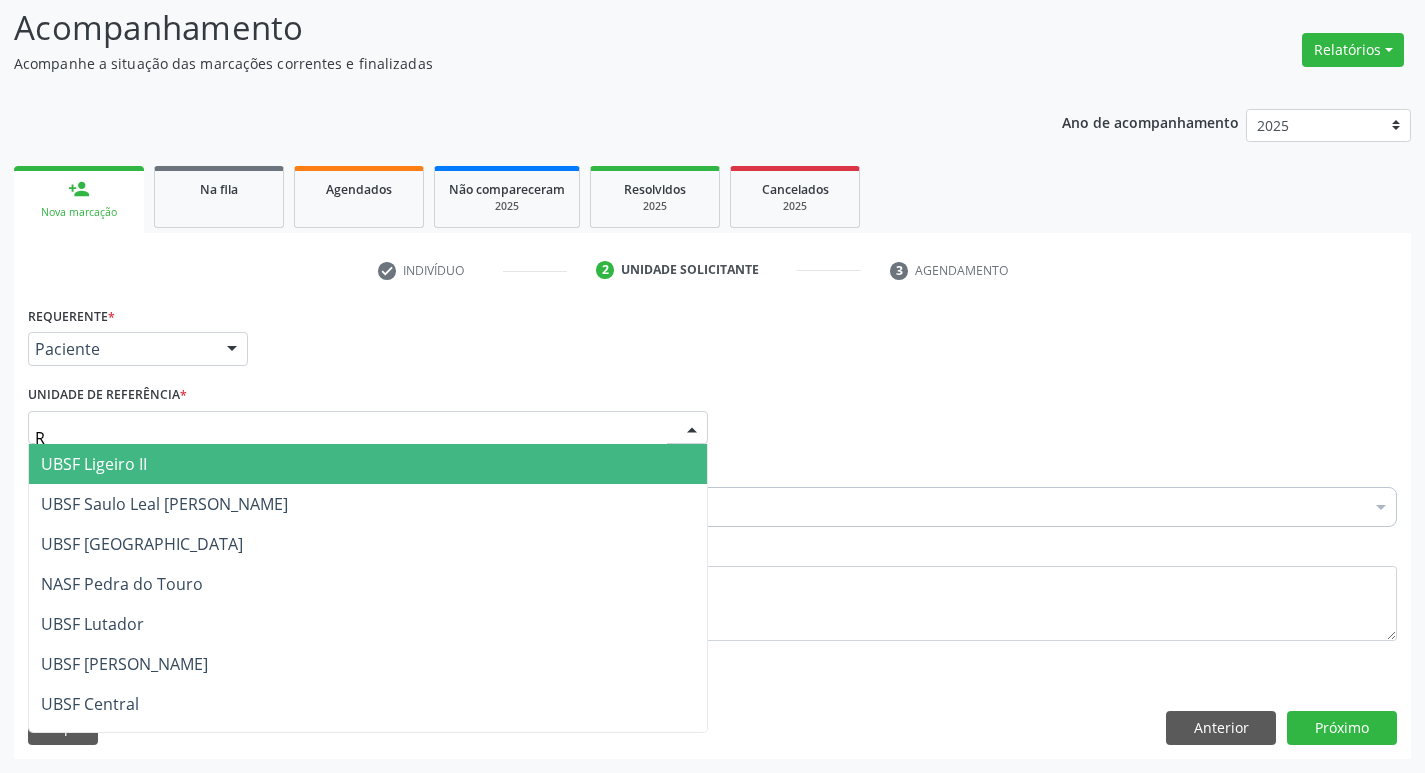 type on "RI" 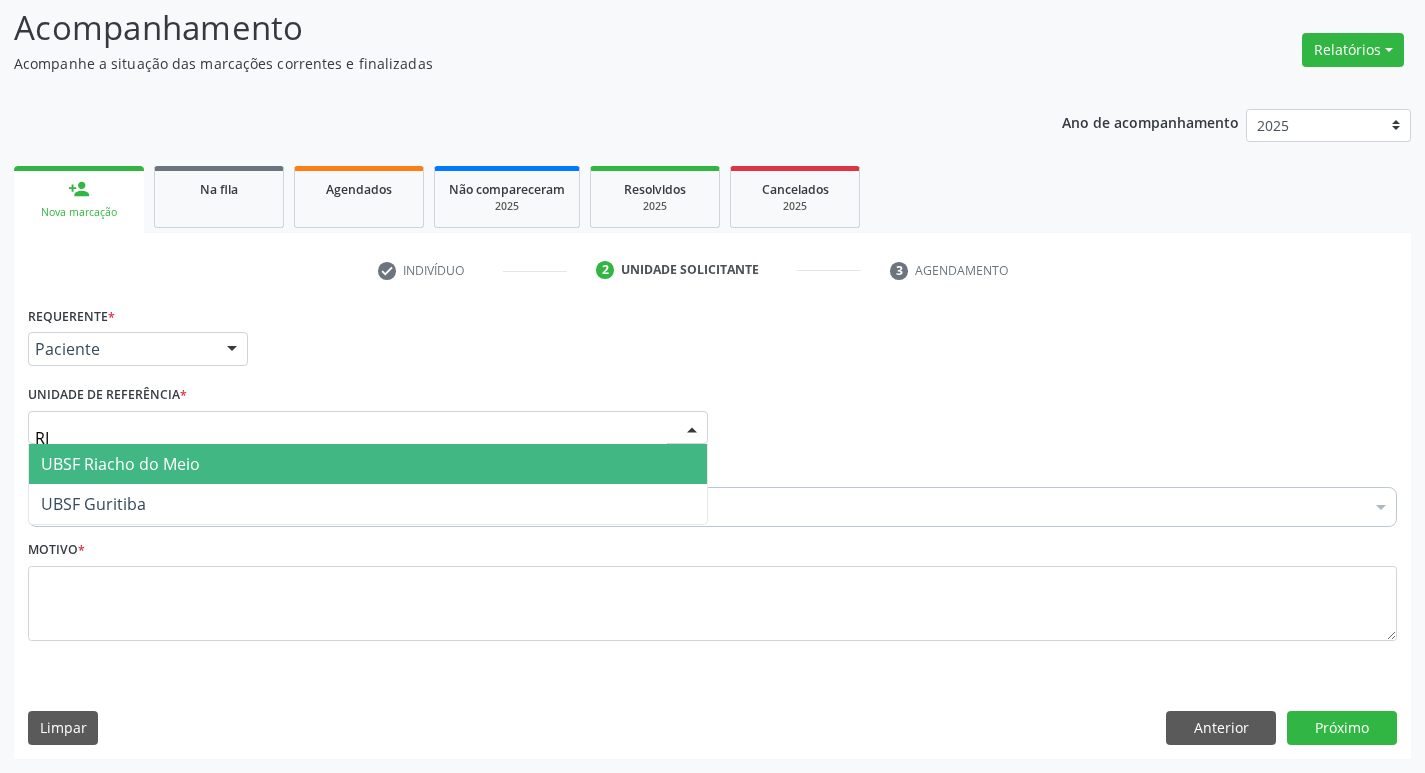 click on "UBSF Riacho do Meio" at bounding box center [120, 464] 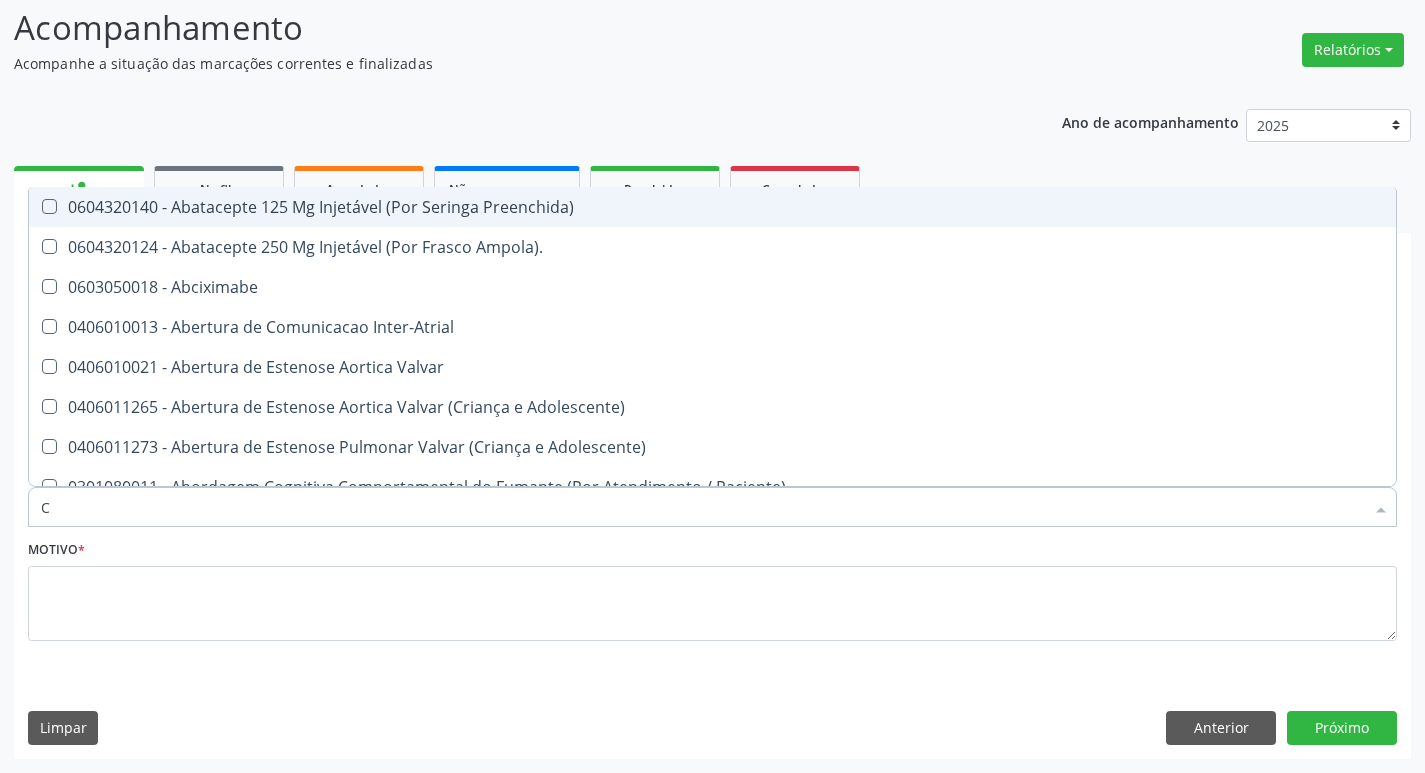 type on "CARDIOLOGISTA" 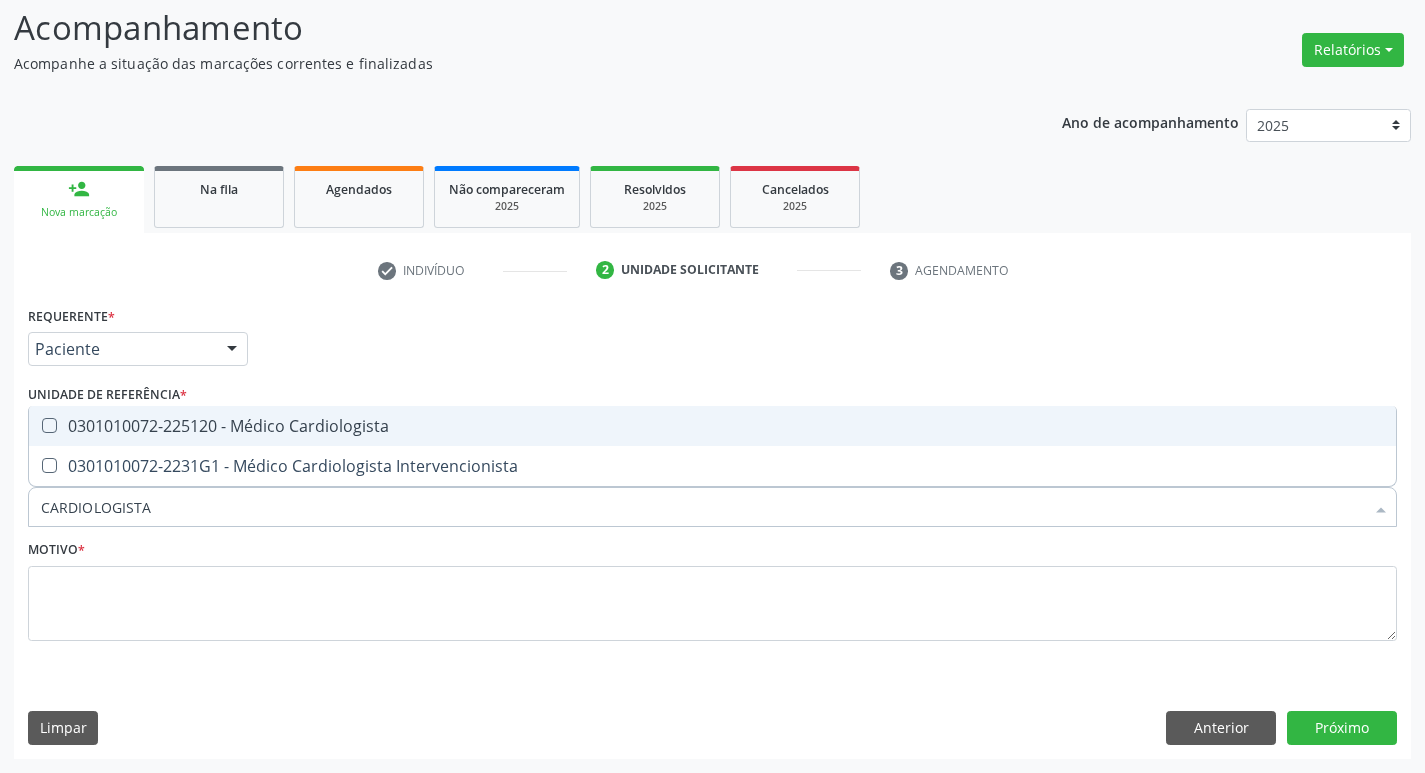 click on "0301010072-225120 - Médico Cardiologista" at bounding box center (712, 426) 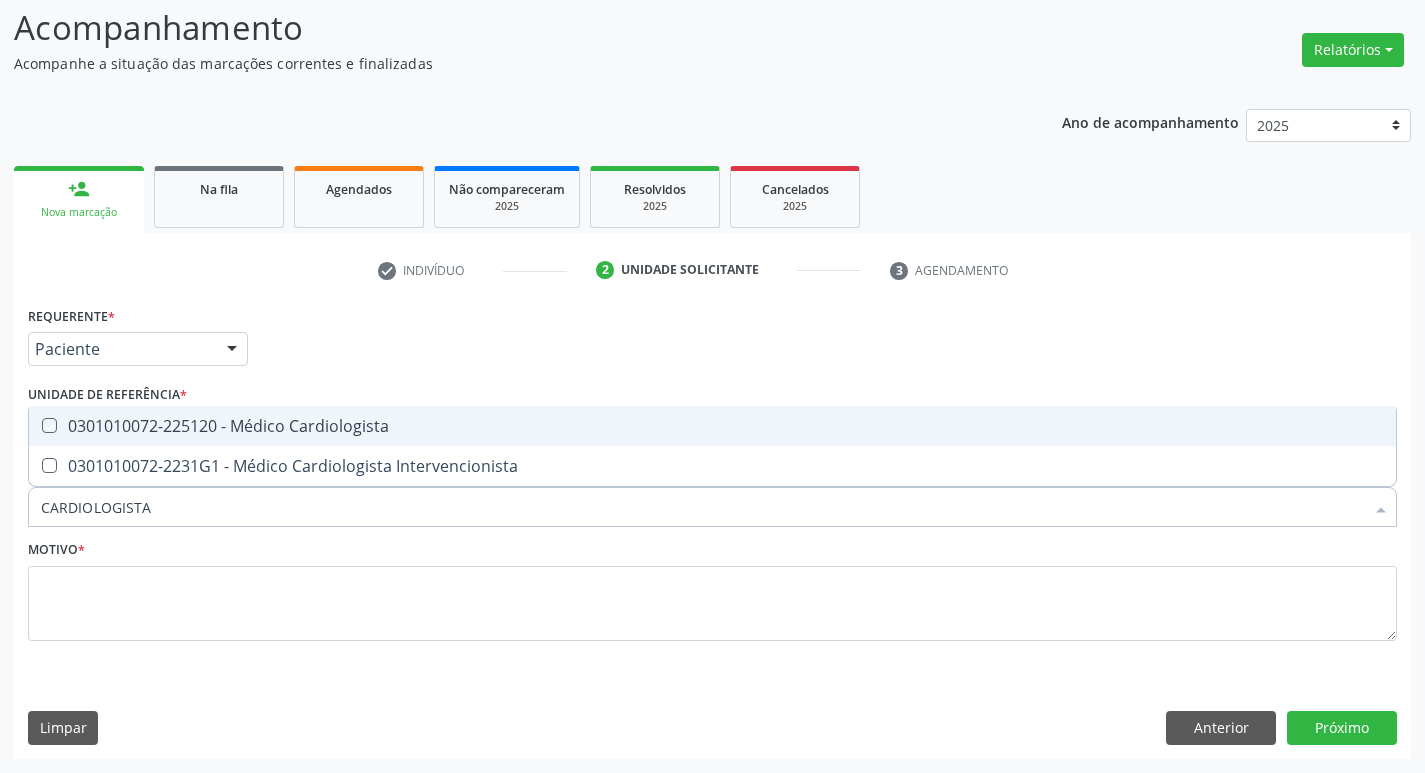 checkbox on "true" 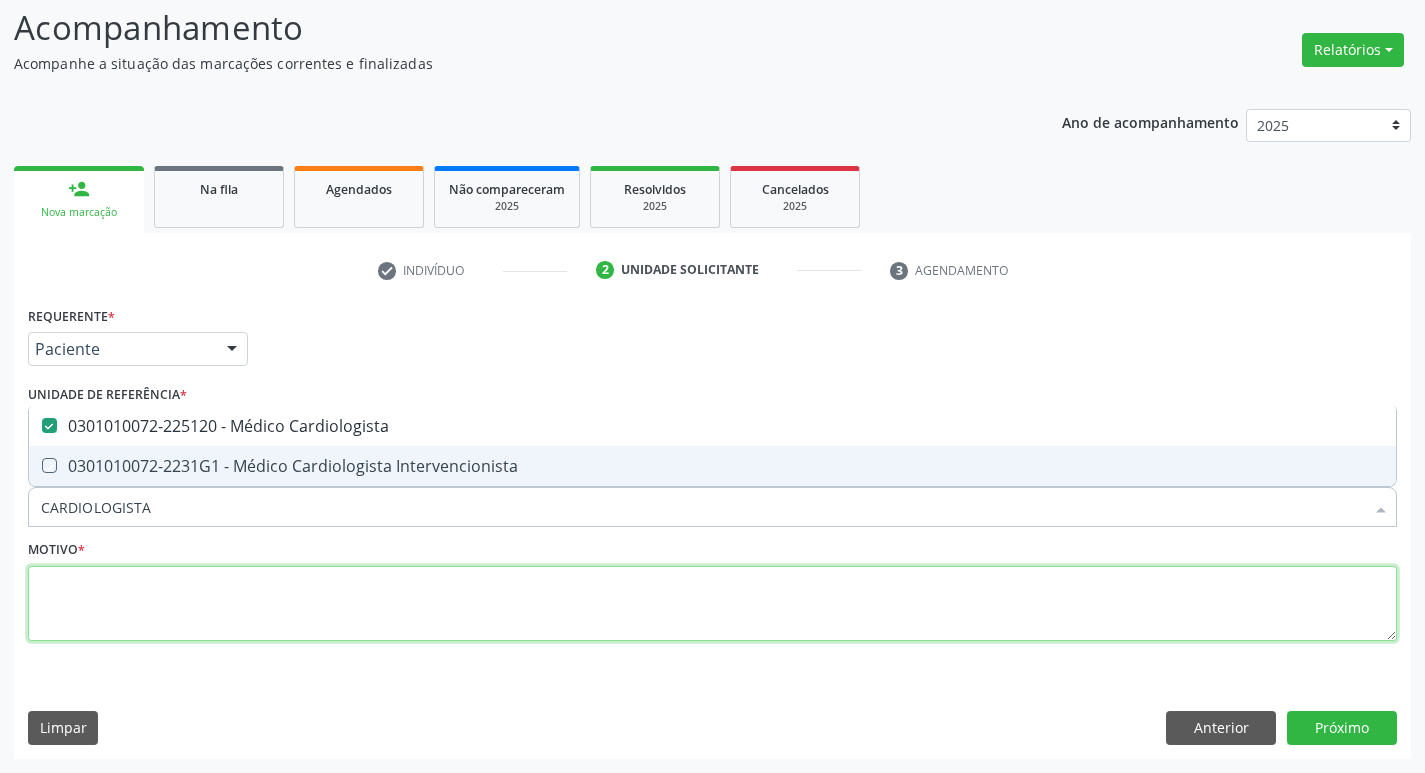 click at bounding box center [712, 604] 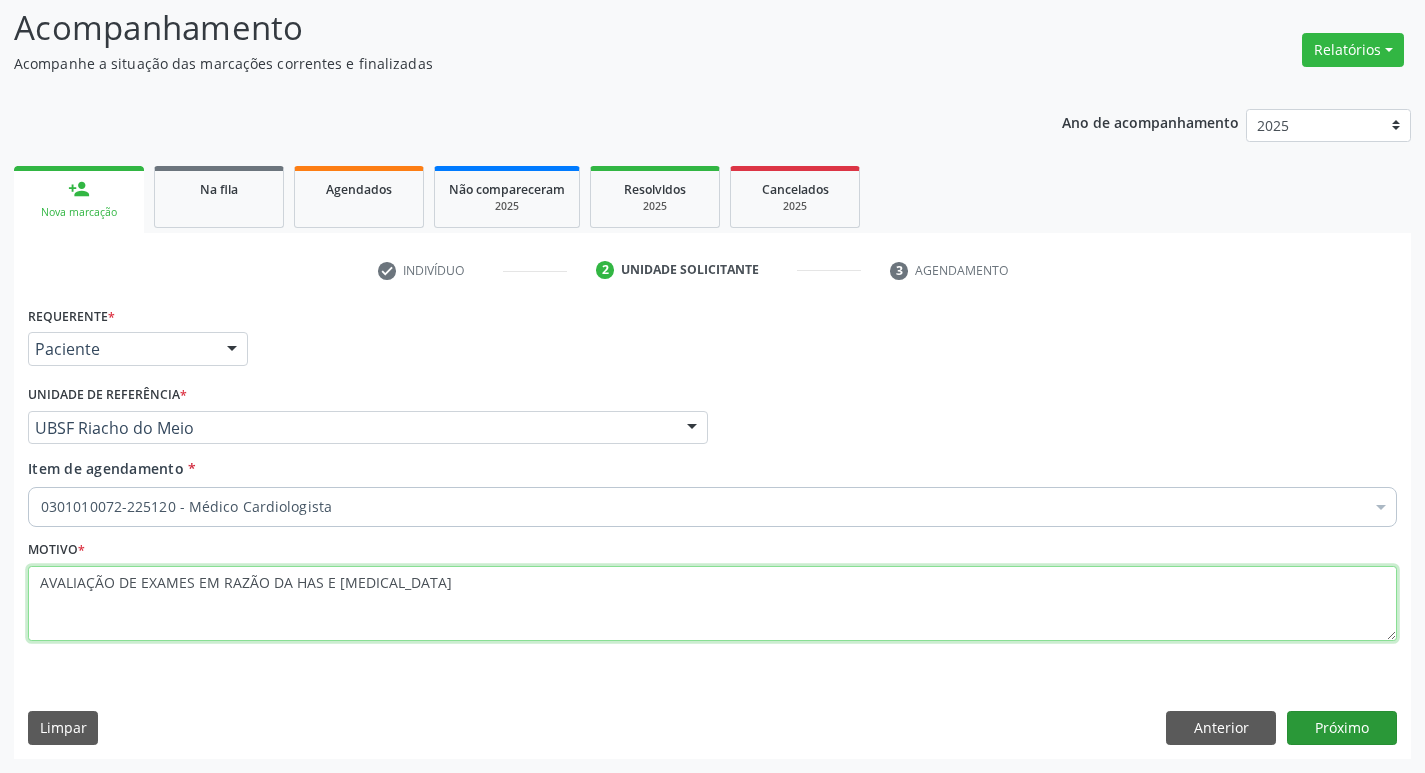 type on "AVALIAÇÃO DE EXAMES EM RAZÃO DA HAS E [MEDICAL_DATA]" 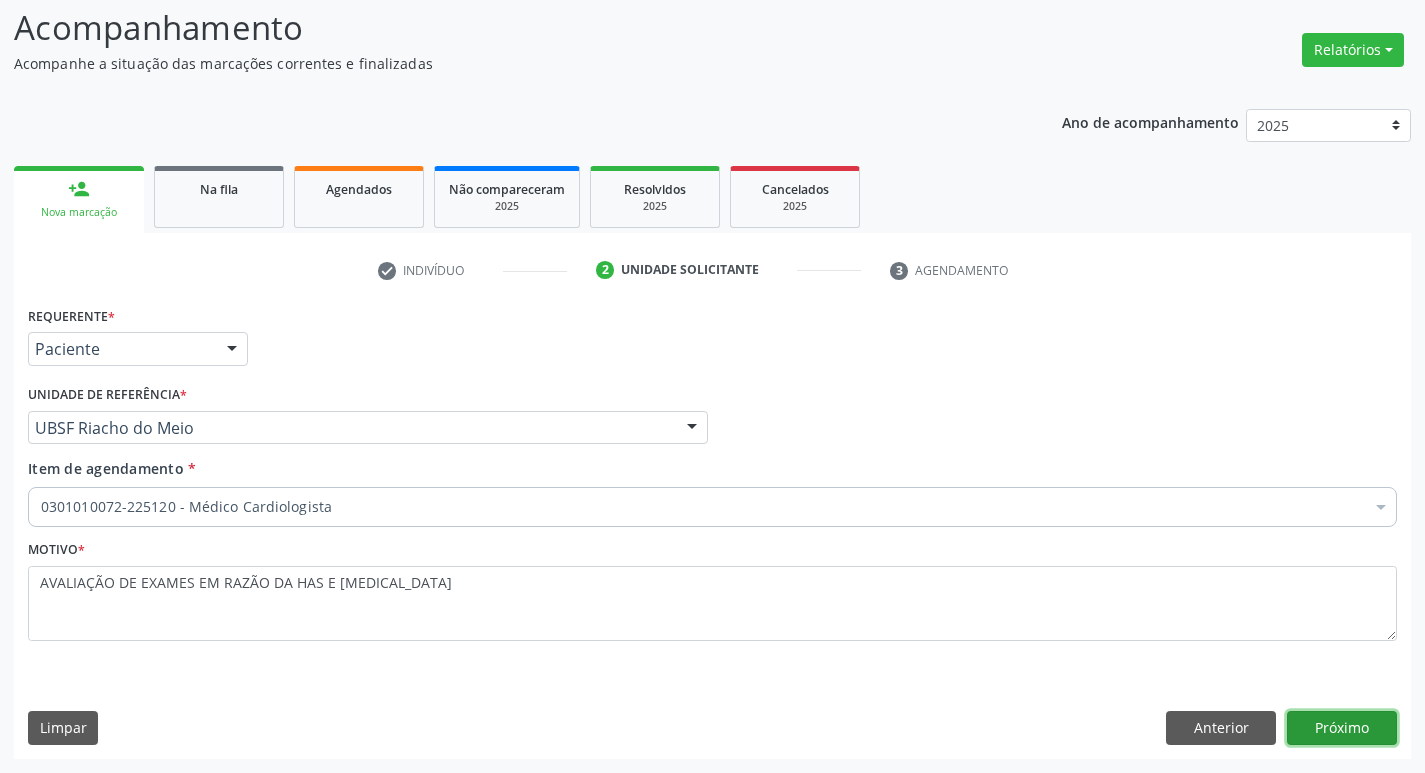 click on "Próximo" at bounding box center [1342, 728] 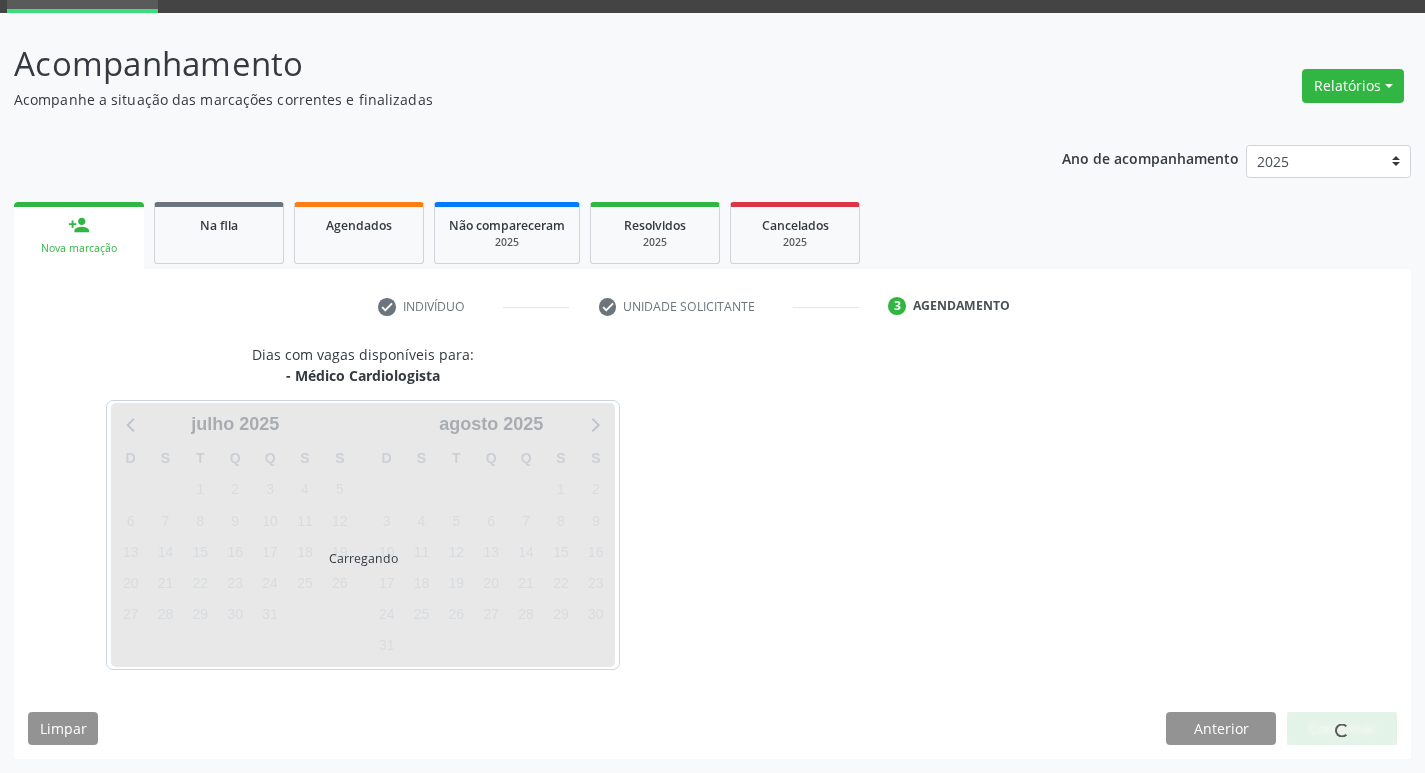 scroll, scrollTop: 97, scrollLeft: 0, axis: vertical 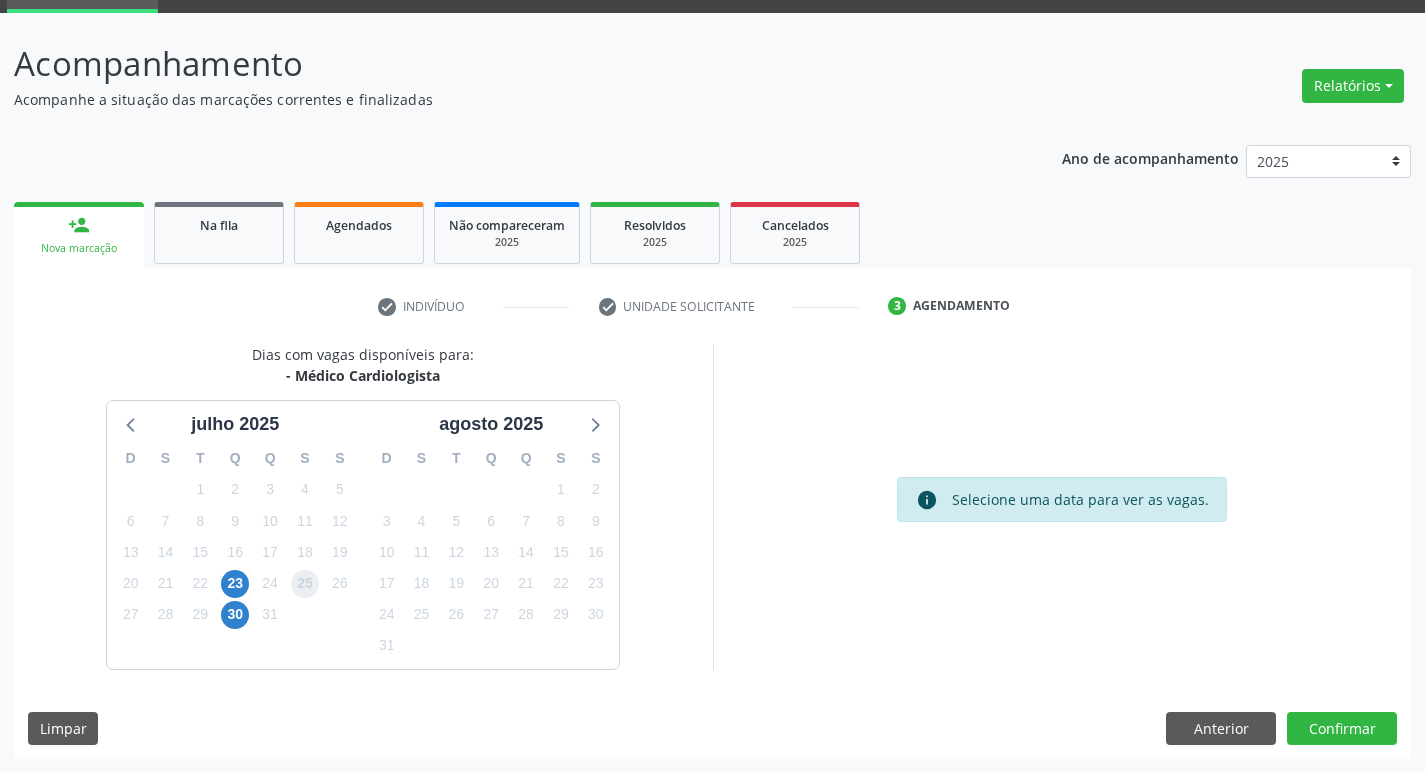click on "25" at bounding box center (305, 584) 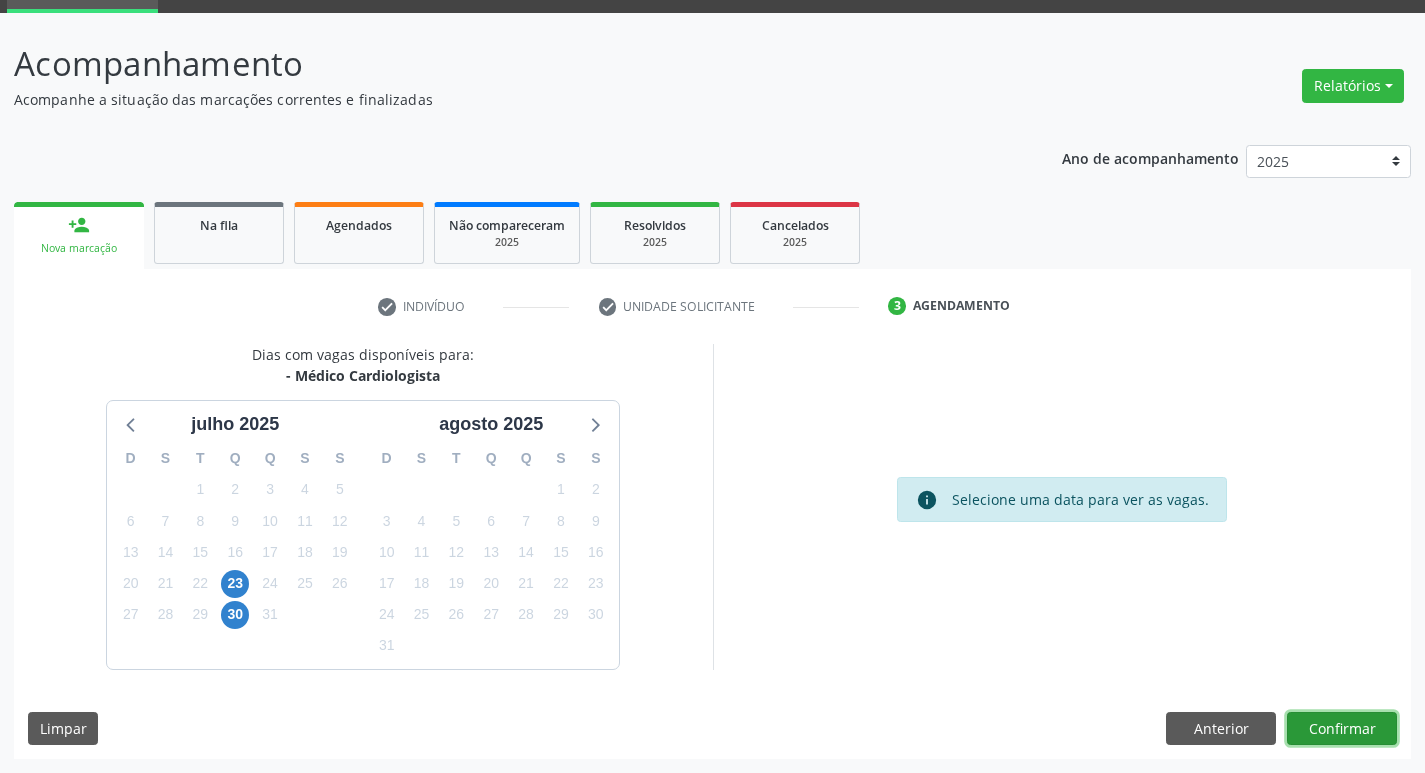 click on "Confirmar" at bounding box center (1342, 729) 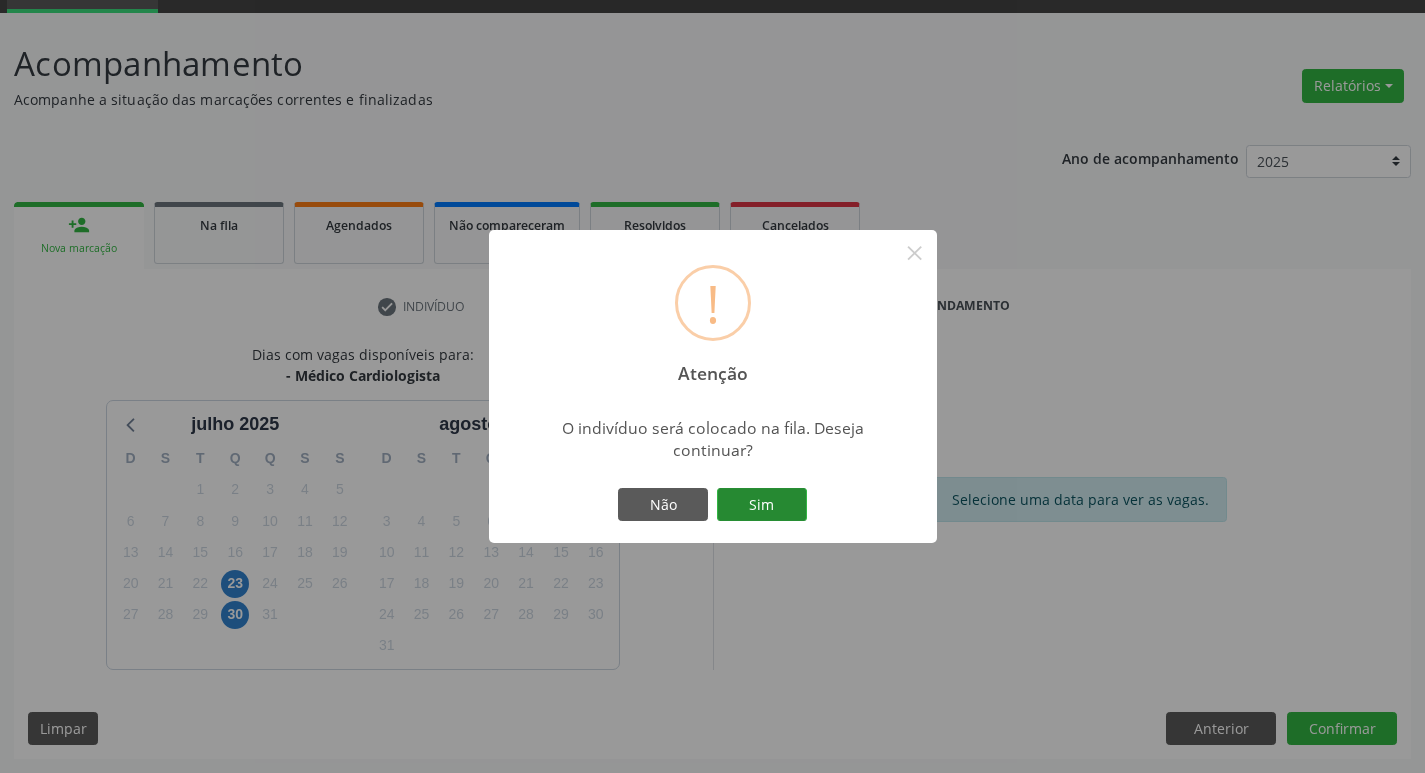 click on "Sim" at bounding box center [762, 505] 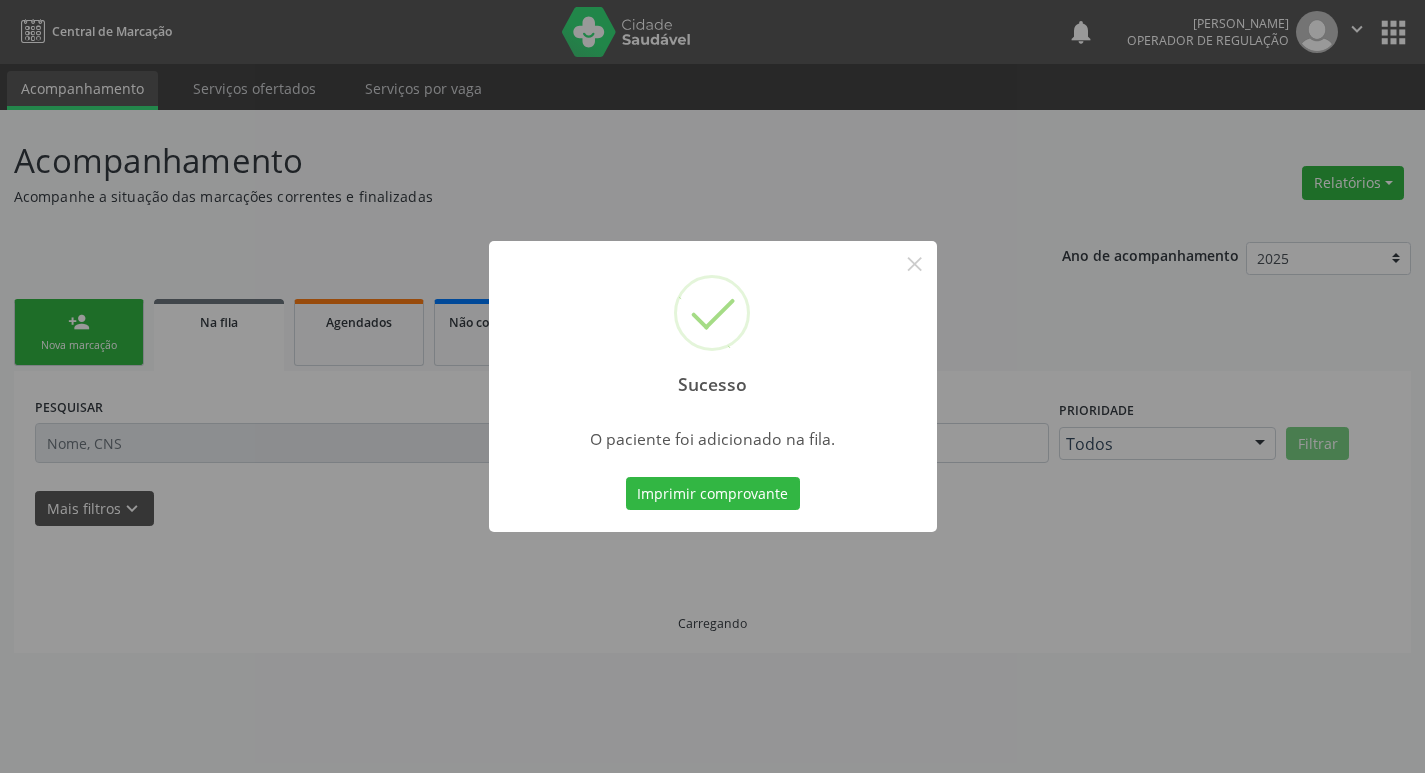 scroll, scrollTop: 0, scrollLeft: 0, axis: both 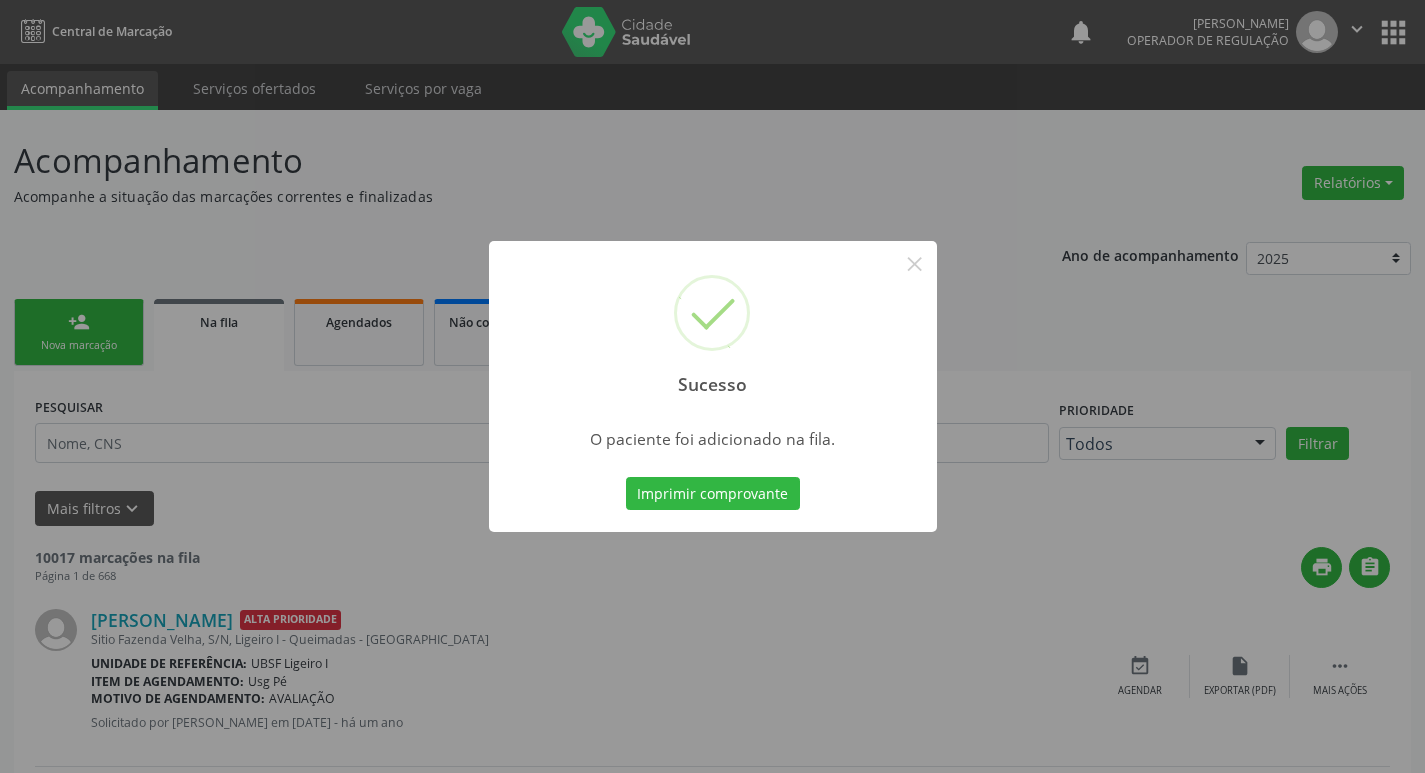 type 